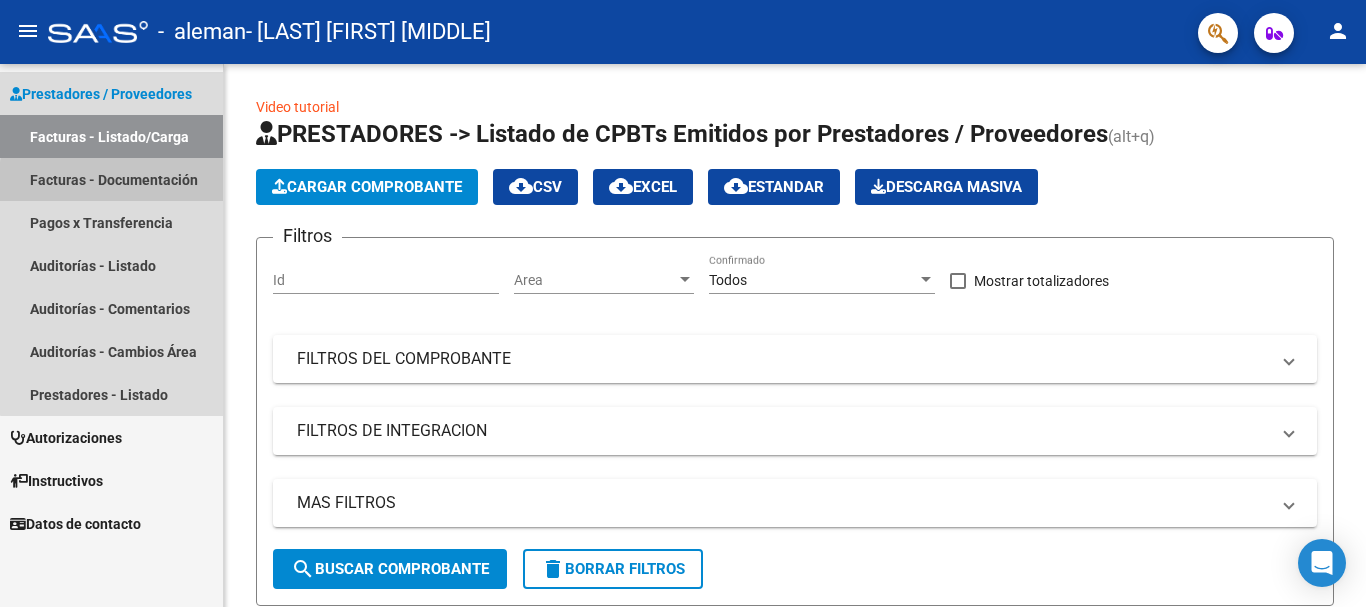 click on "Facturas - Documentación" at bounding box center [111, 179] 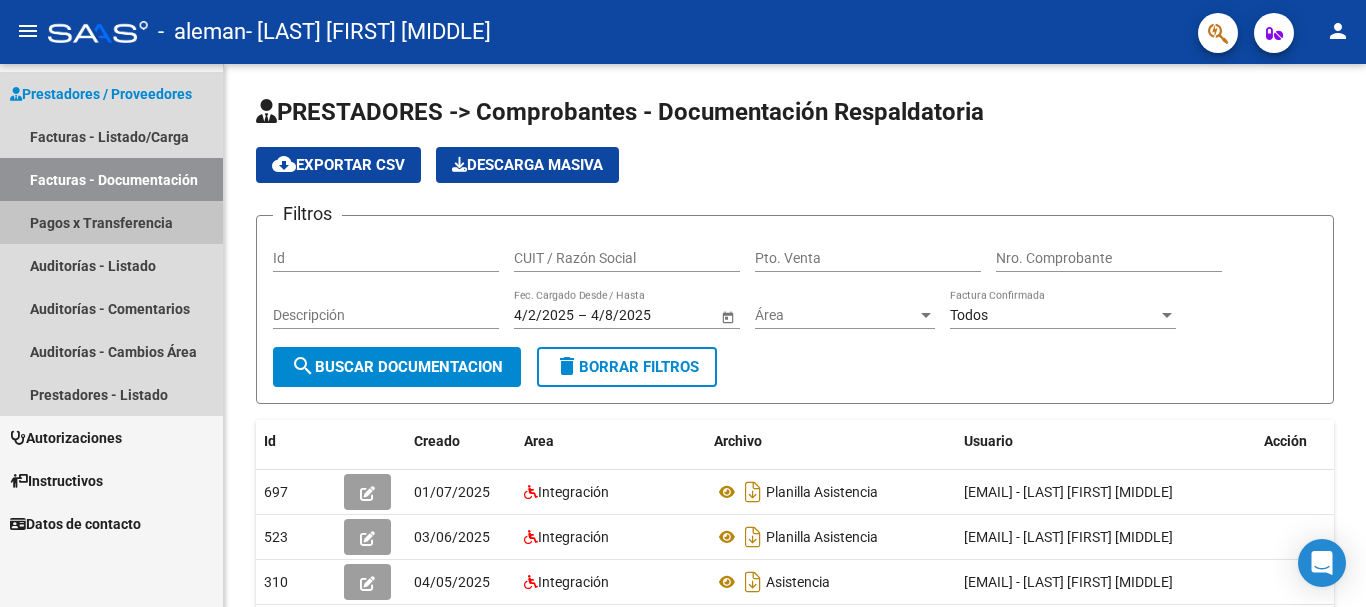 click on "Pagos x Transferencia" at bounding box center (111, 222) 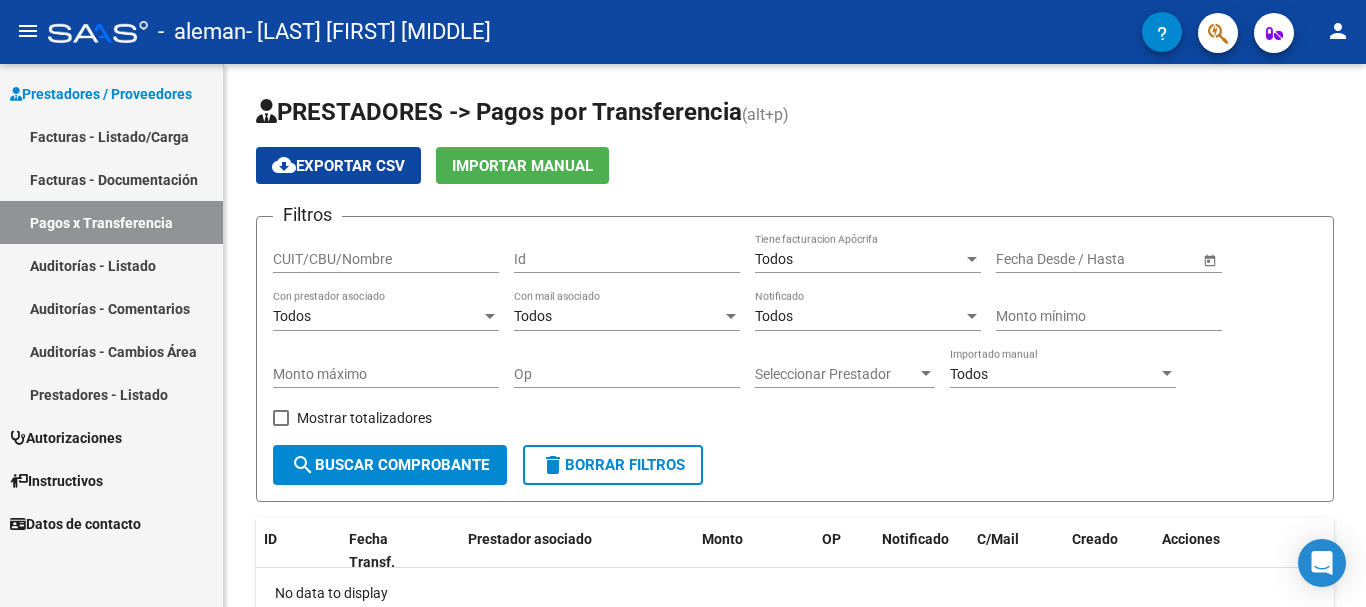 click on "Facturas - Listado/Carga" at bounding box center [111, 136] 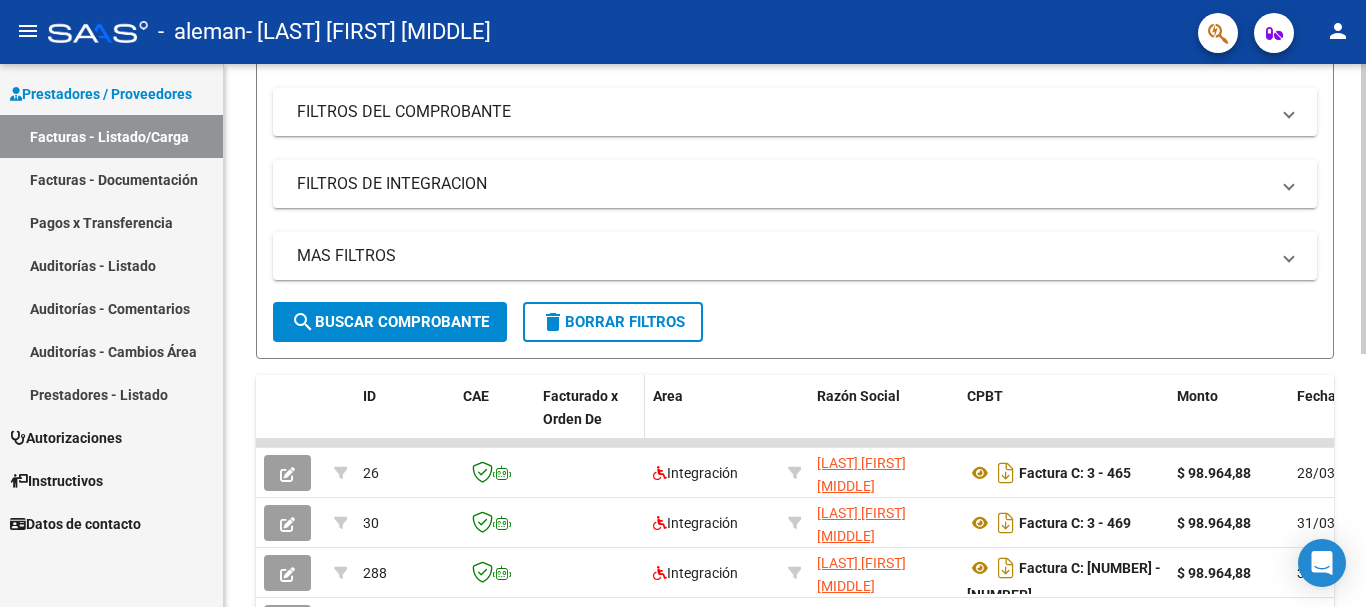 scroll, scrollTop: 175, scrollLeft: 0, axis: vertical 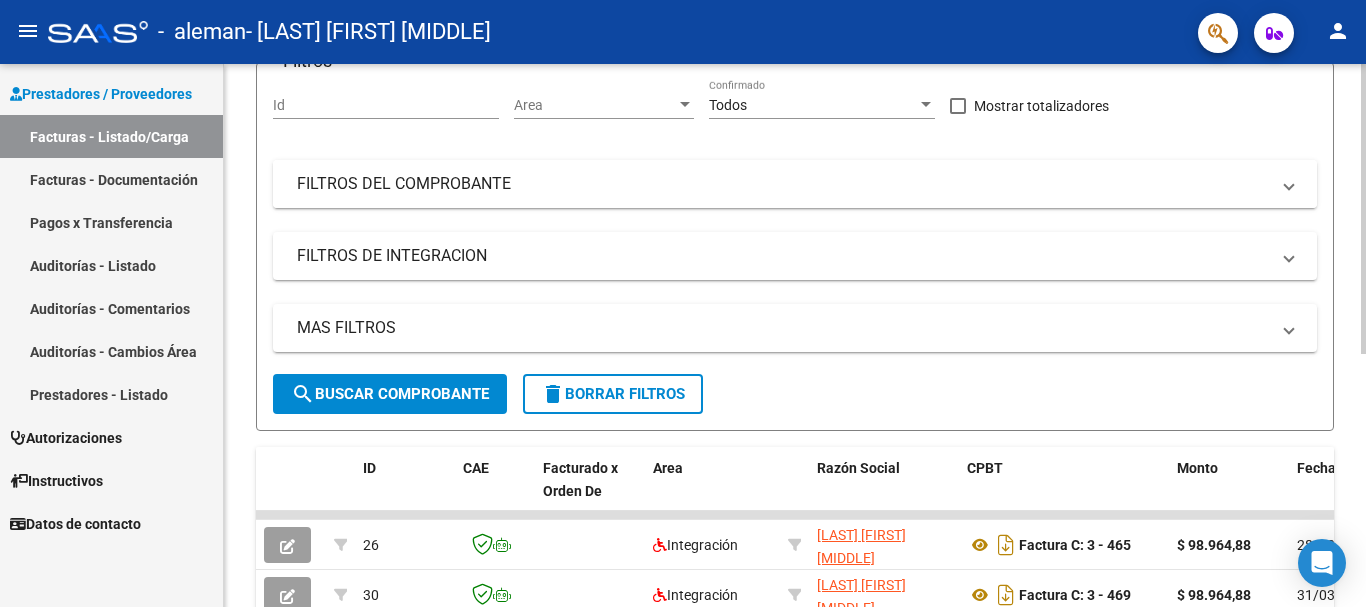 click on "FILTROS DEL COMPROBANTE" at bounding box center [783, 184] 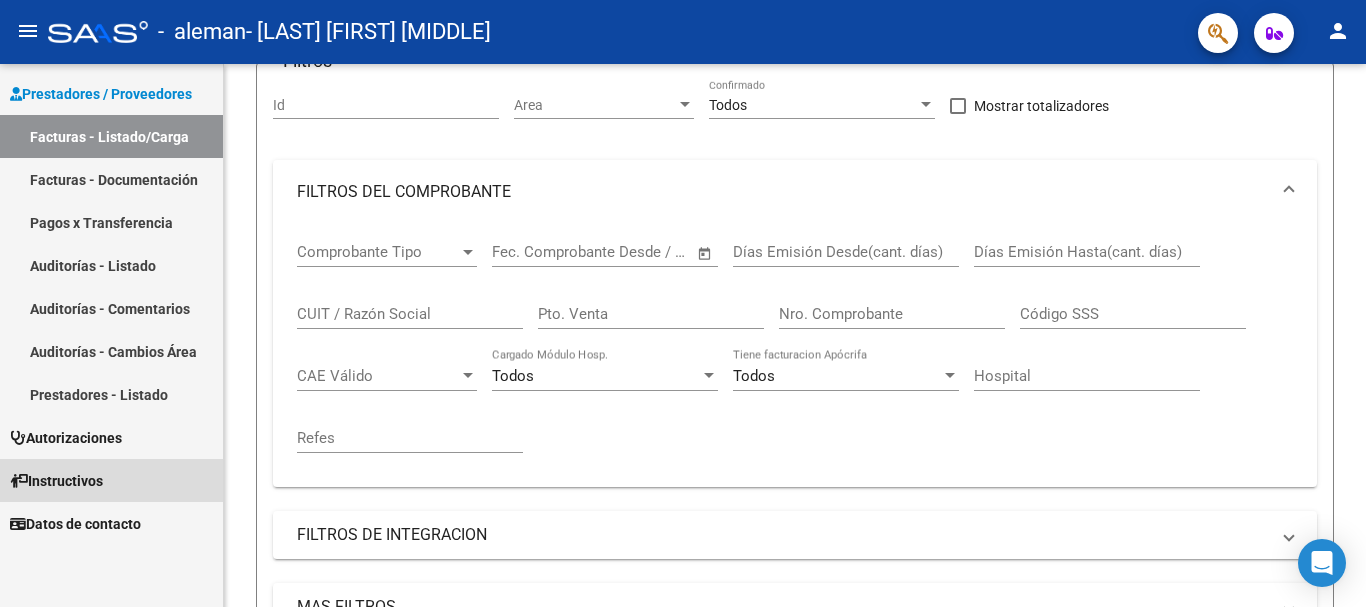 click on "Instructivos" at bounding box center (56, 481) 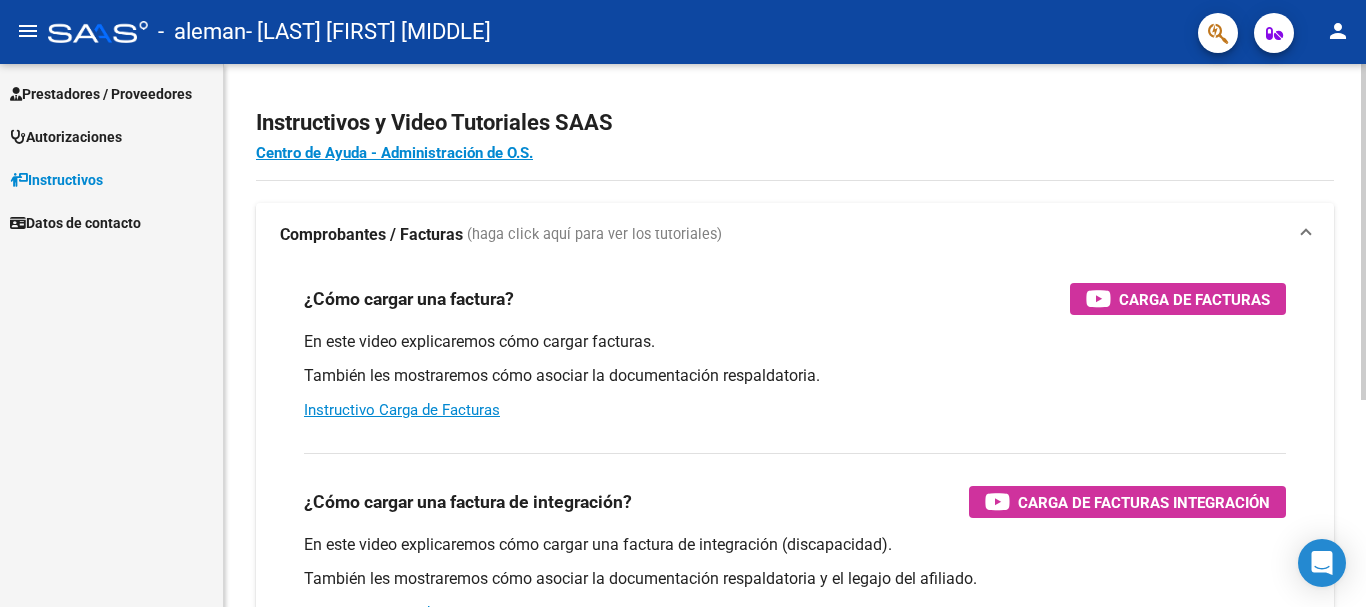 scroll, scrollTop: 0, scrollLeft: 0, axis: both 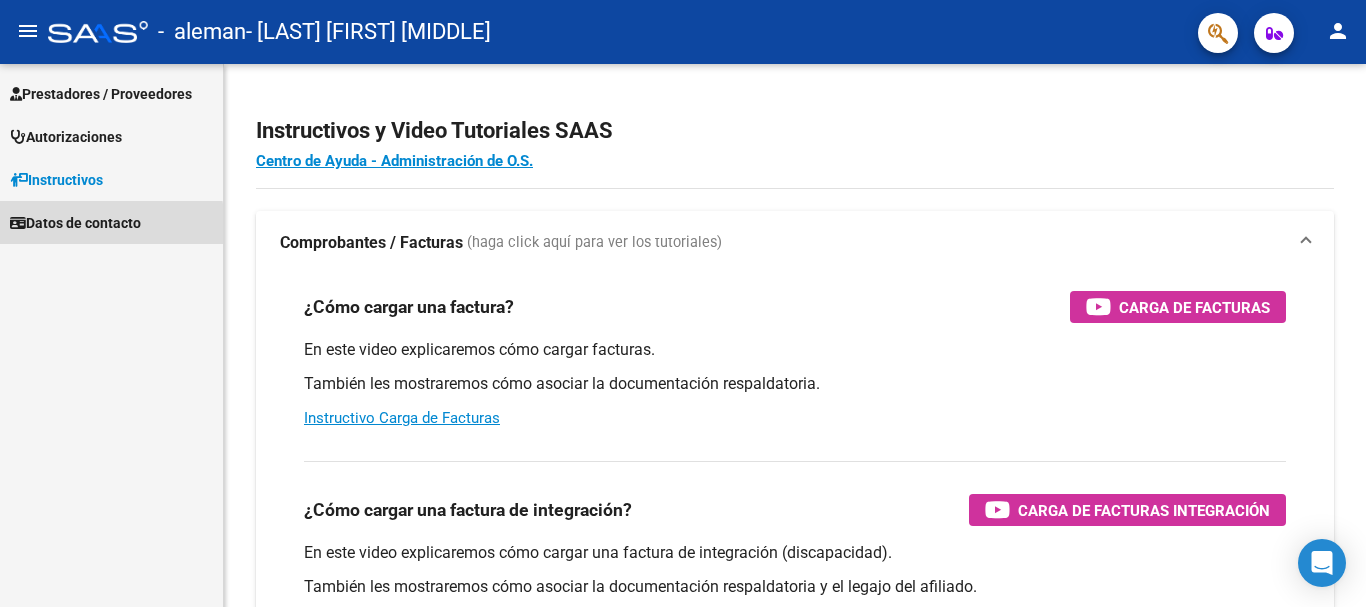 click on "Datos de contacto" at bounding box center [75, 223] 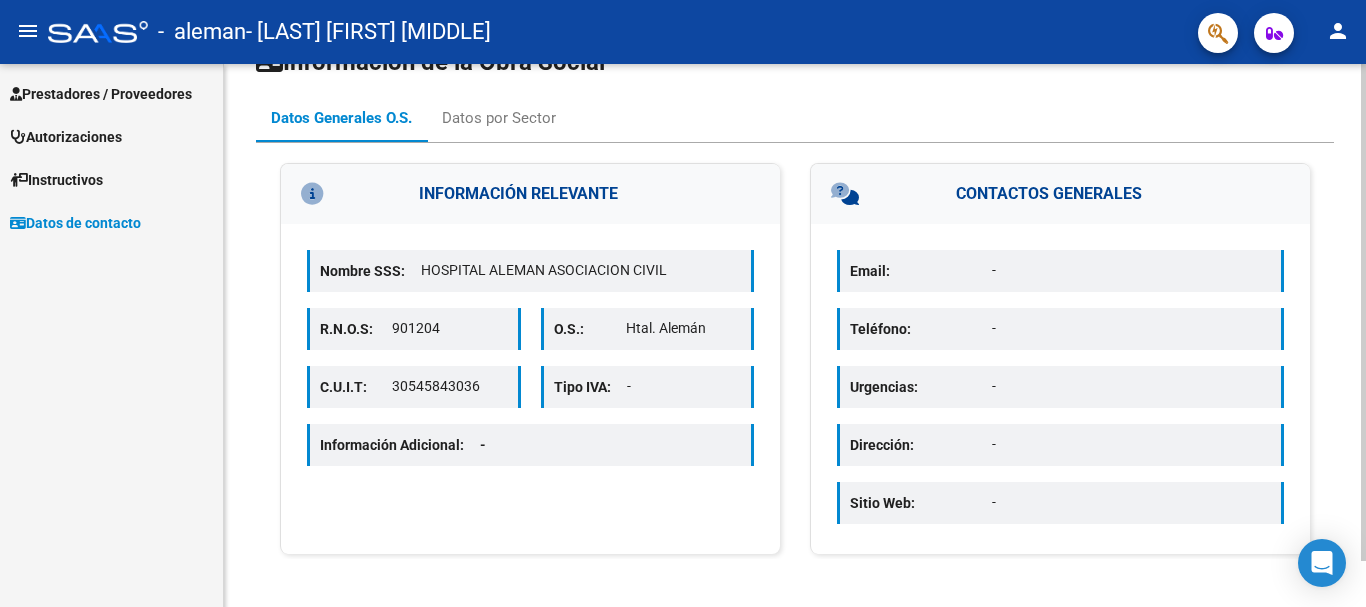 scroll, scrollTop: 0, scrollLeft: 0, axis: both 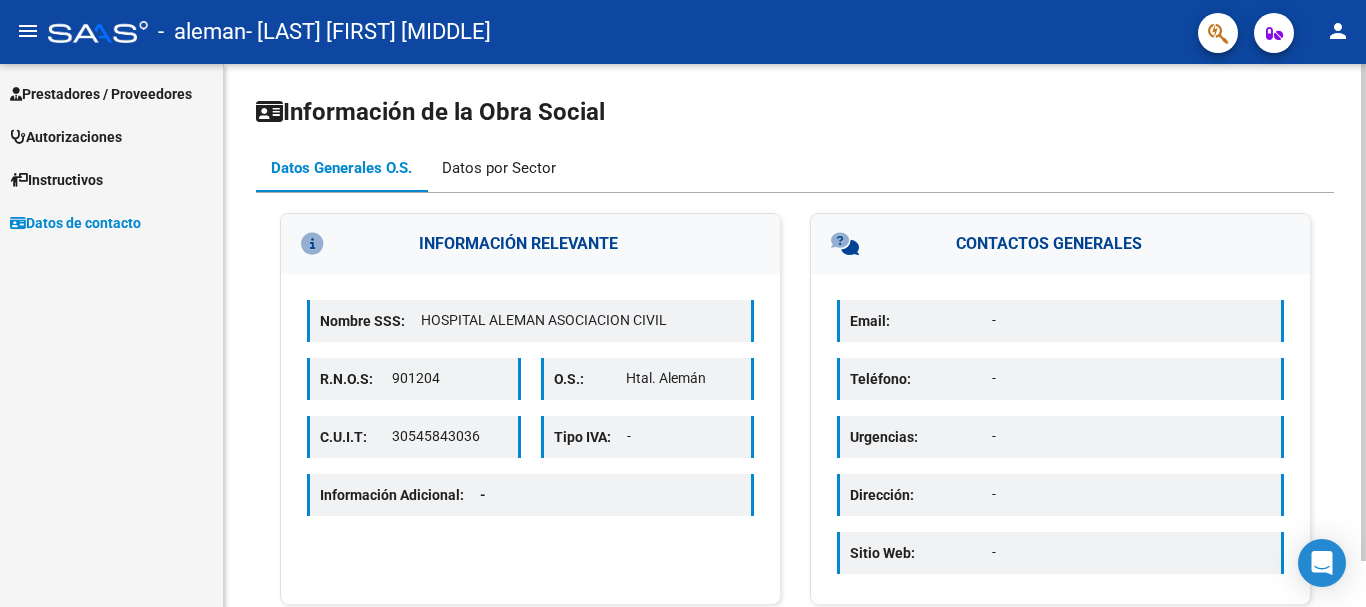 click on "Datos por Sector" at bounding box center [499, 168] 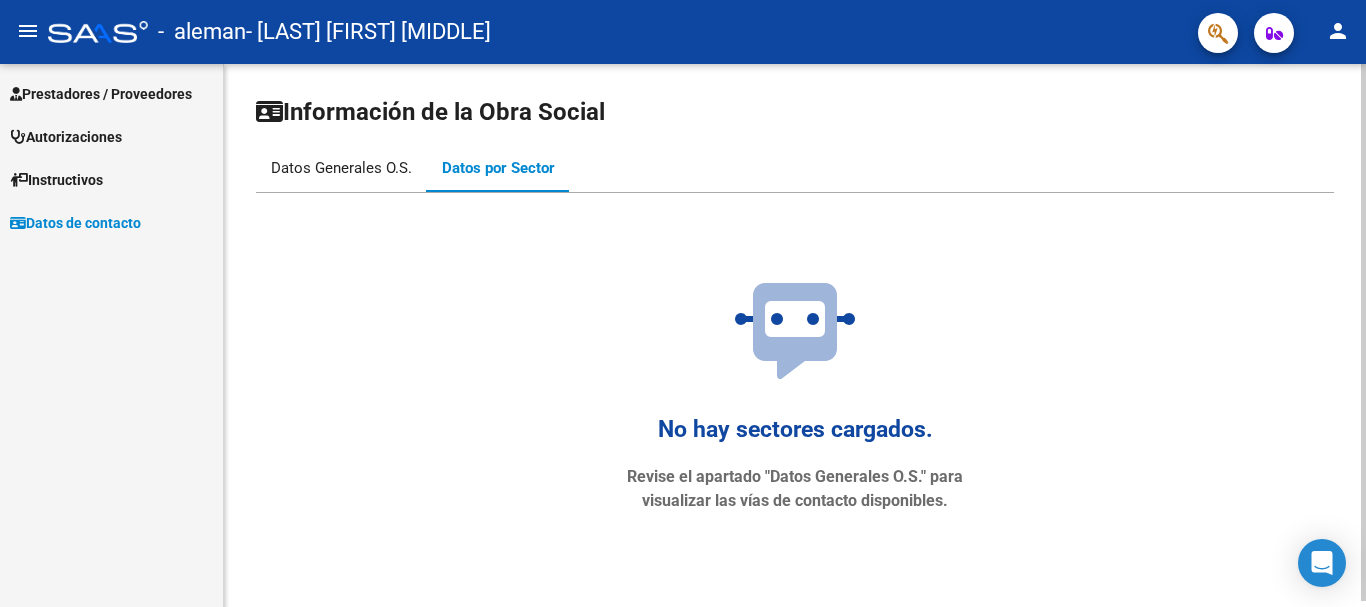click on "Datos Generales O.S." at bounding box center [341, 168] 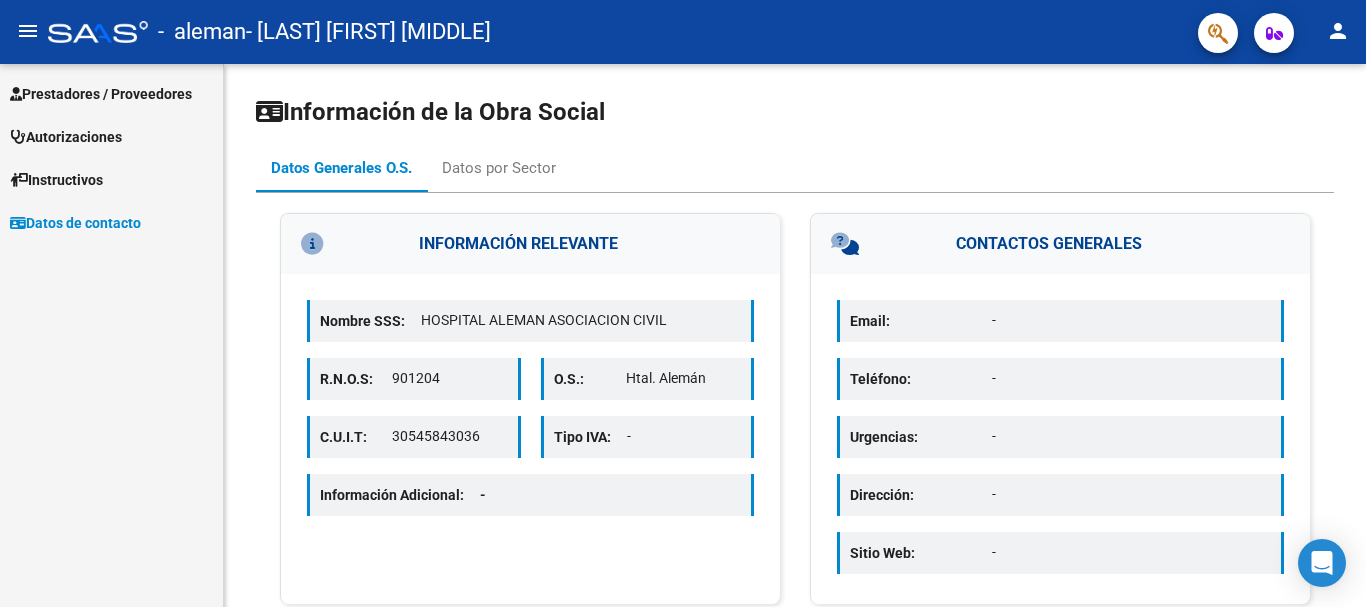 click on "Instructivos" at bounding box center (111, 179) 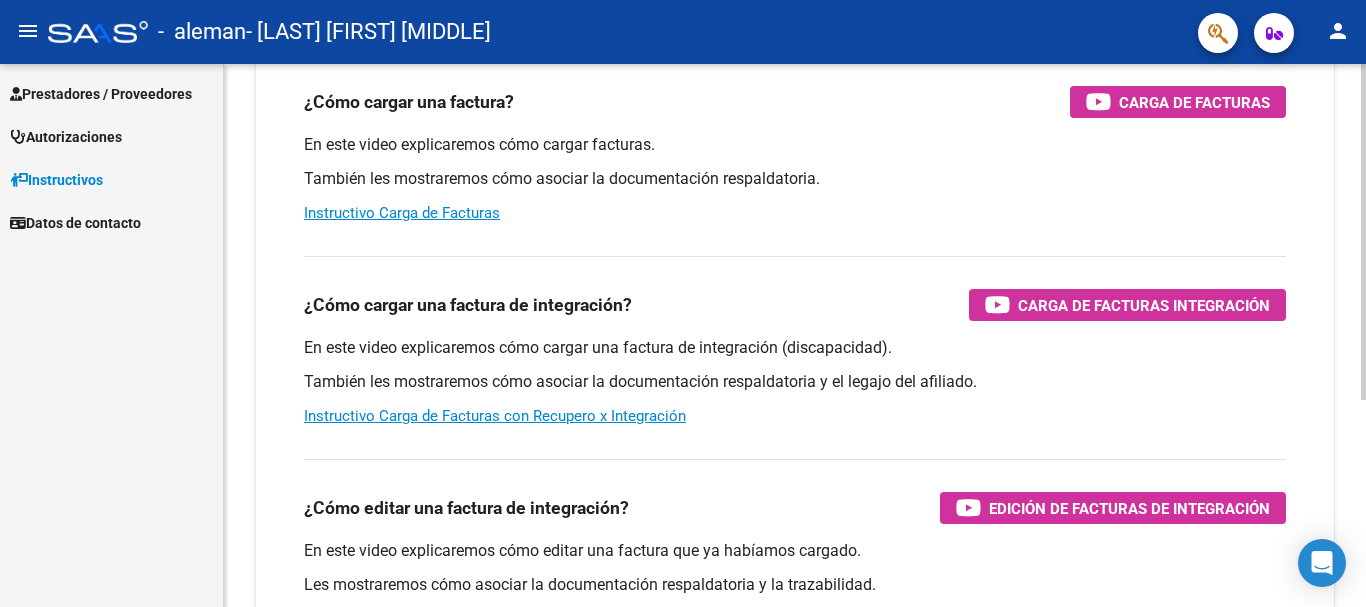 scroll, scrollTop: 0, scrollLeft: 0, axis: both 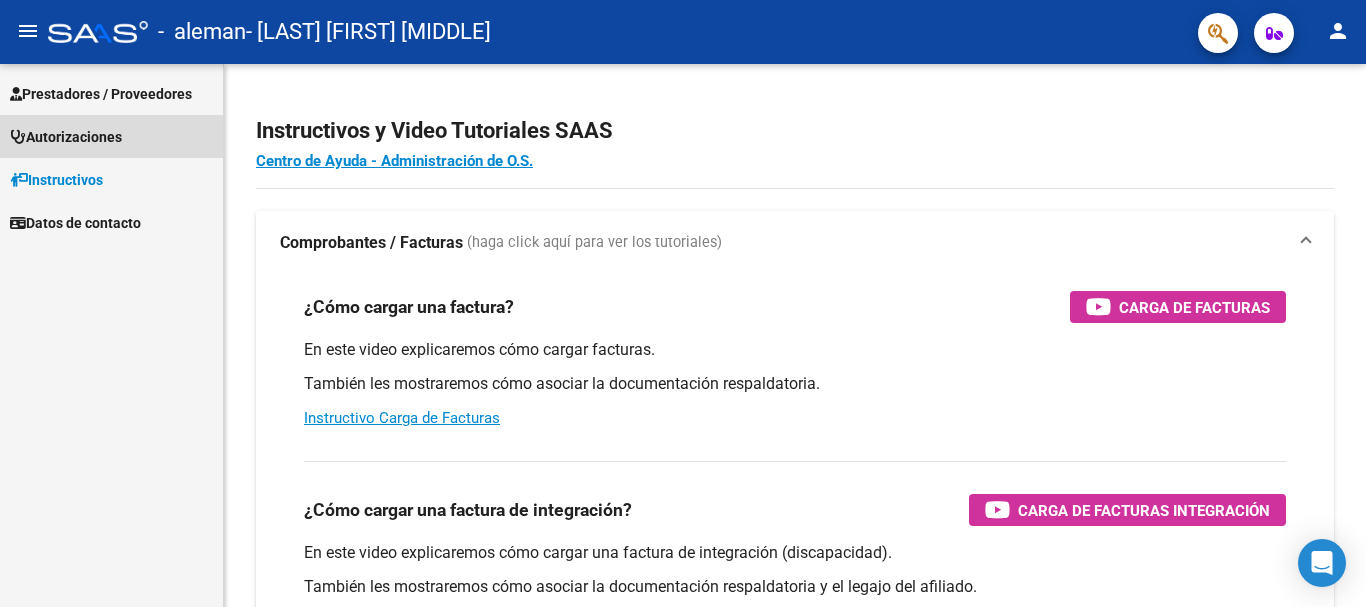 click on "Autorizaciones" at bounding box center (66, 137) 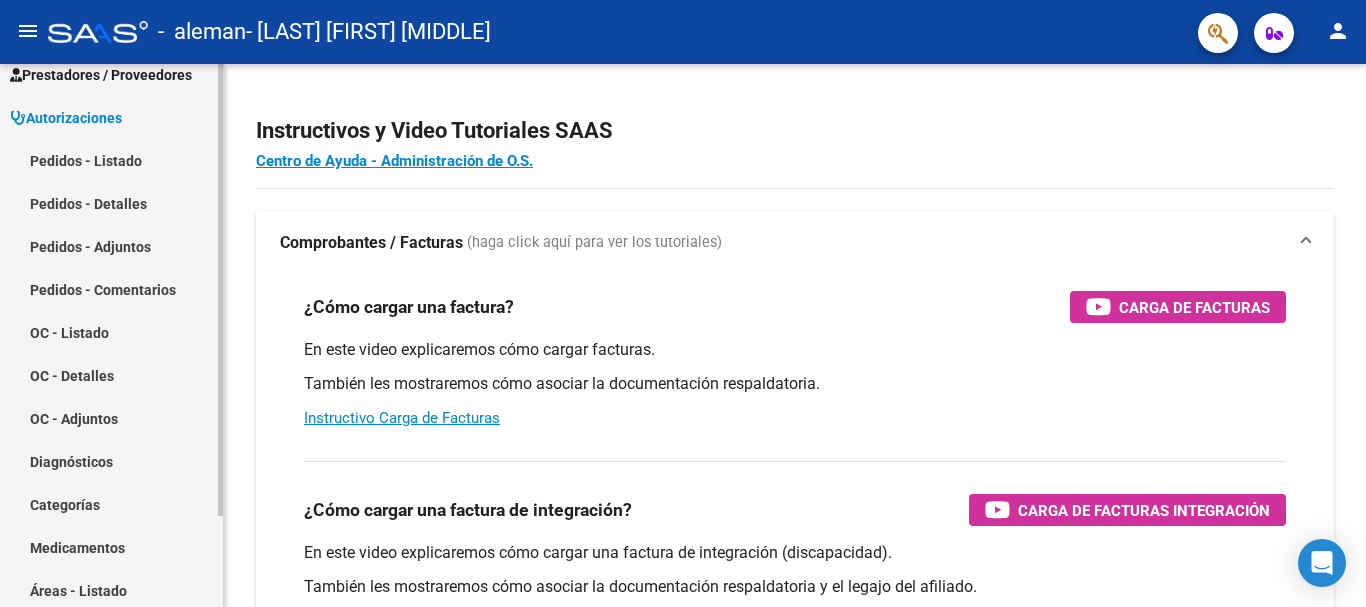 scroll, scrollTop: 0, scrollLeft: 0, axis: both 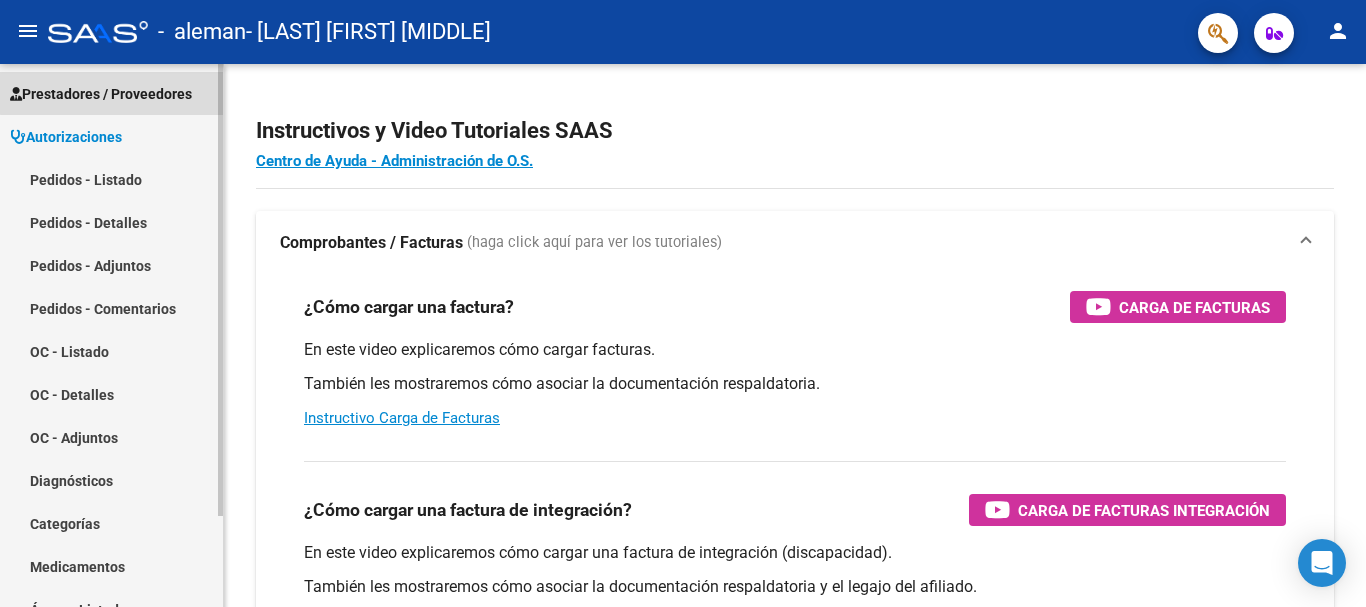 click on "Prestadores / Proveedores" at bounding box center [101, 94] 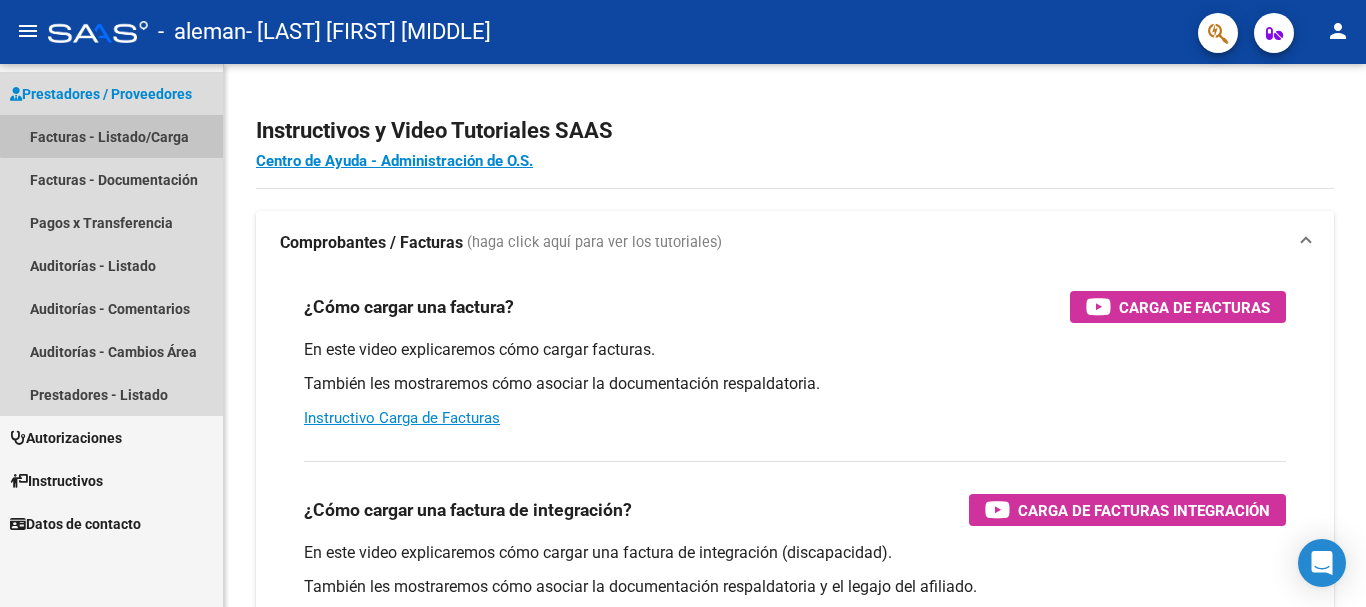 click on "Facturas - Listado/Carga" at bounding box center [111, 136] 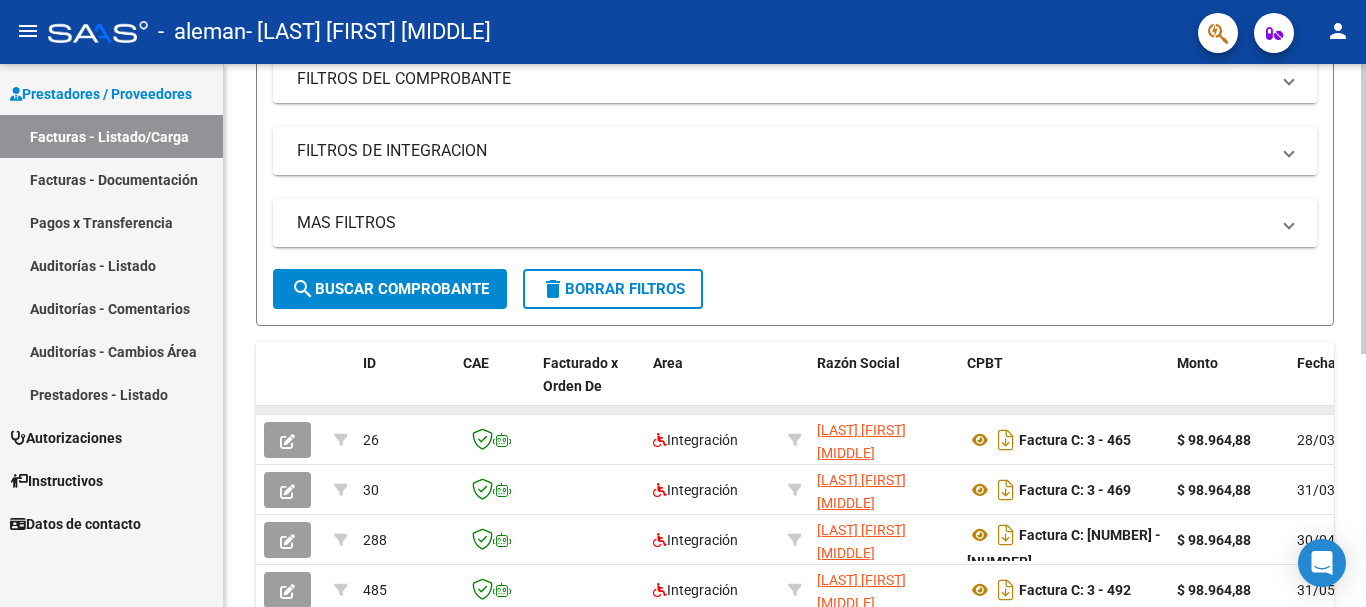 scroll, scrollTop: 475, scrollLeft: 0, axis: vertical 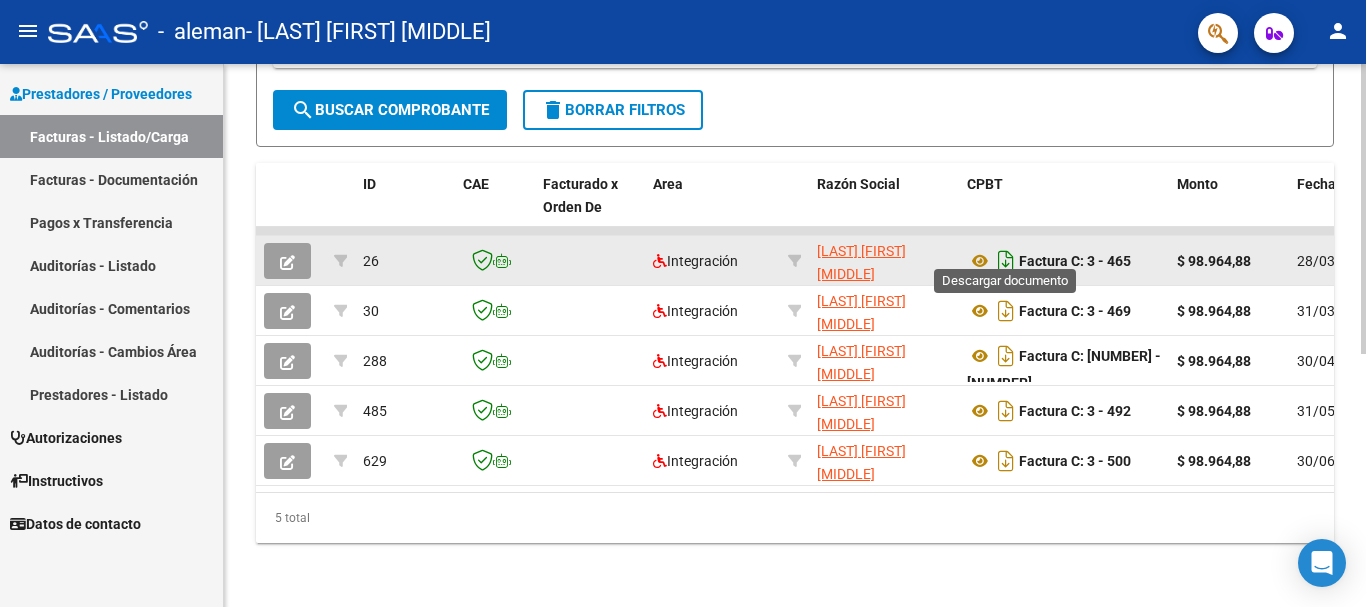 click 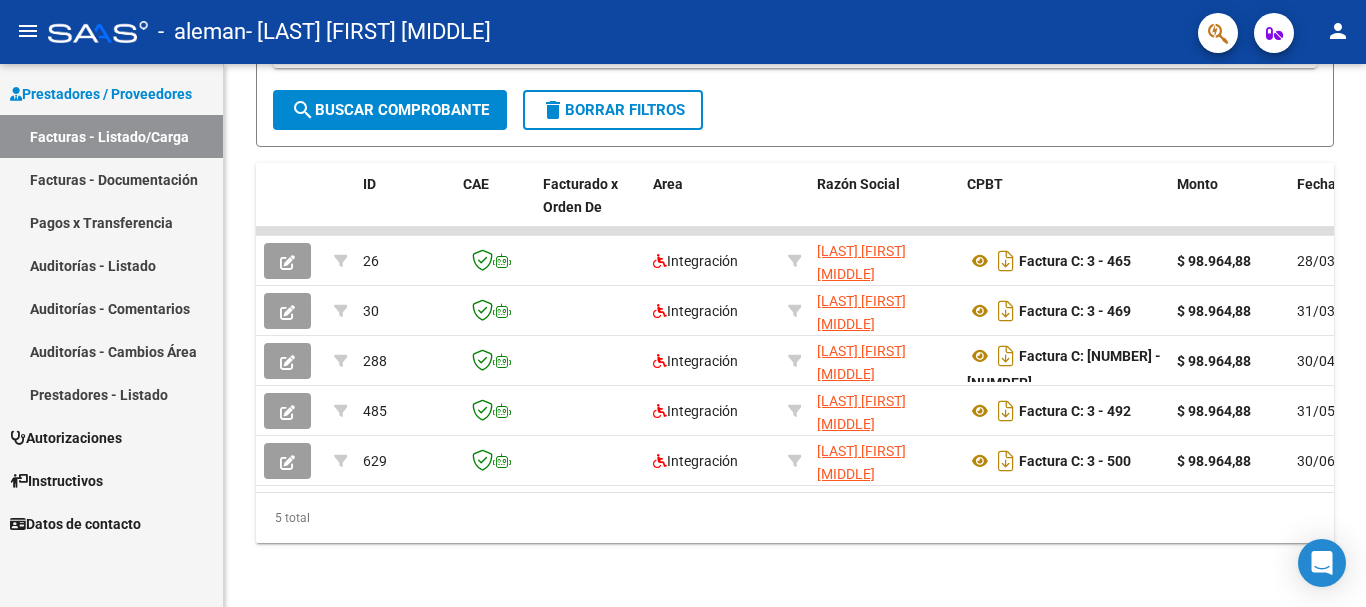 scroll, scrollTop: 88, scrollLeft: 0, axis: vertical 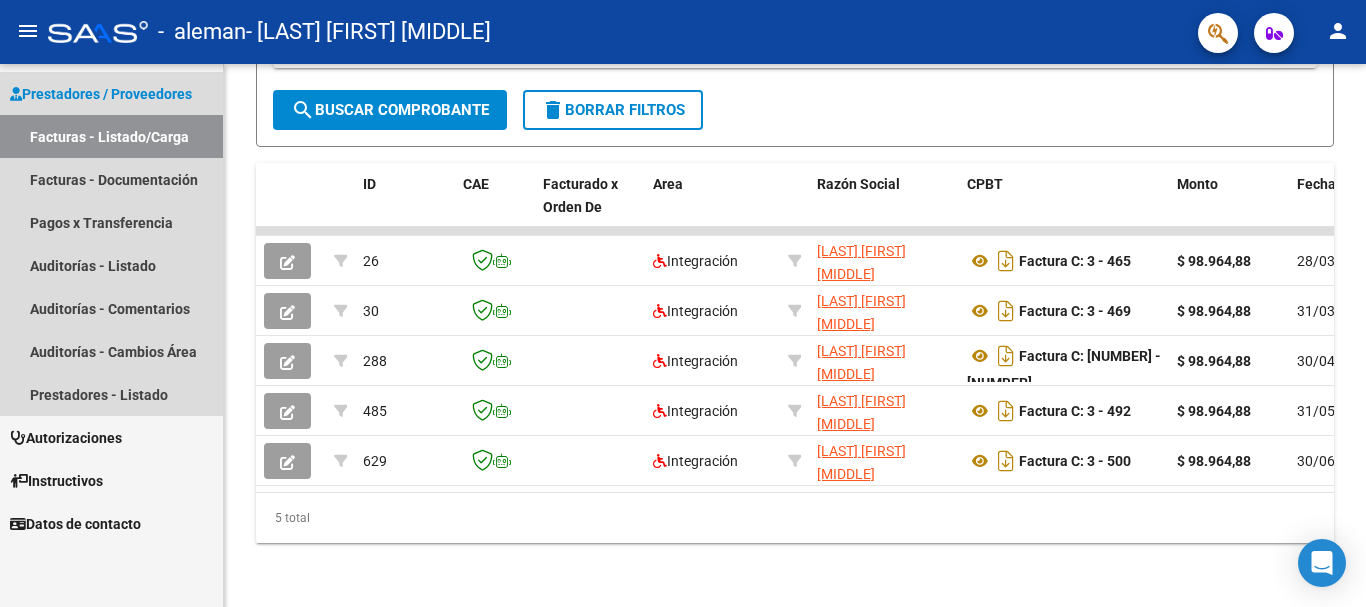 click on "Facturas - Listado/Carga" at bounding box center (111, 136) 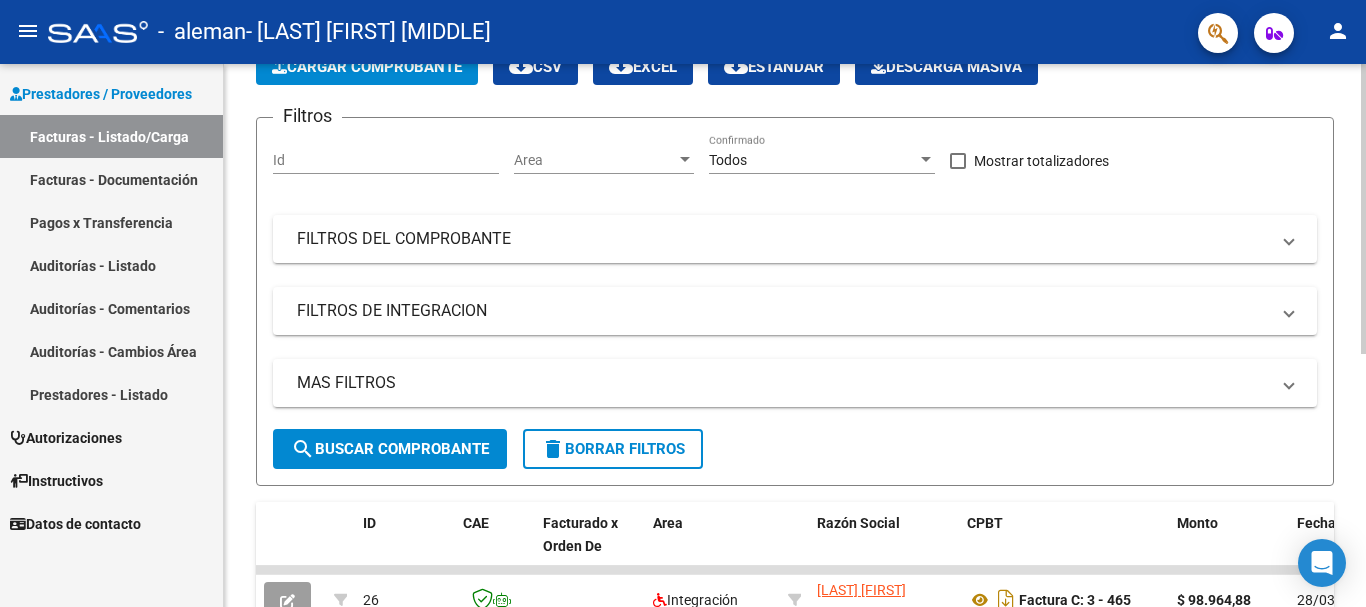 scroll, scrollTop: 0, scrollLeft: 0, axis: both 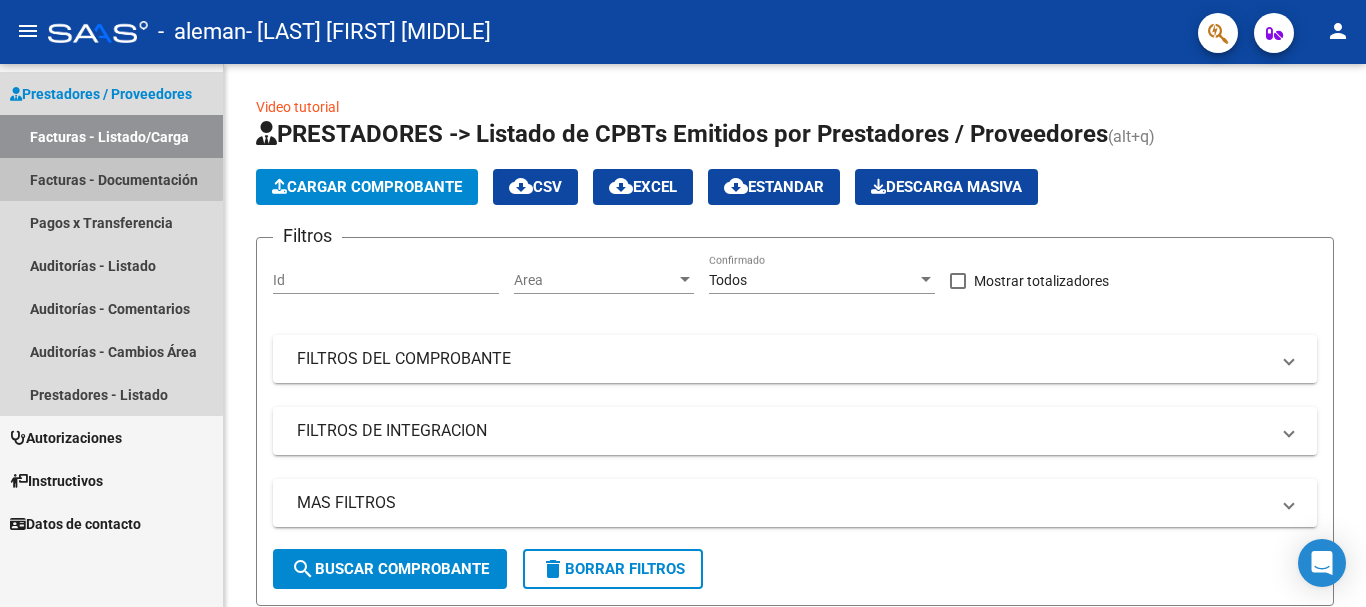 click on "Facturas - Documentación" at bounding box center [111, 179] 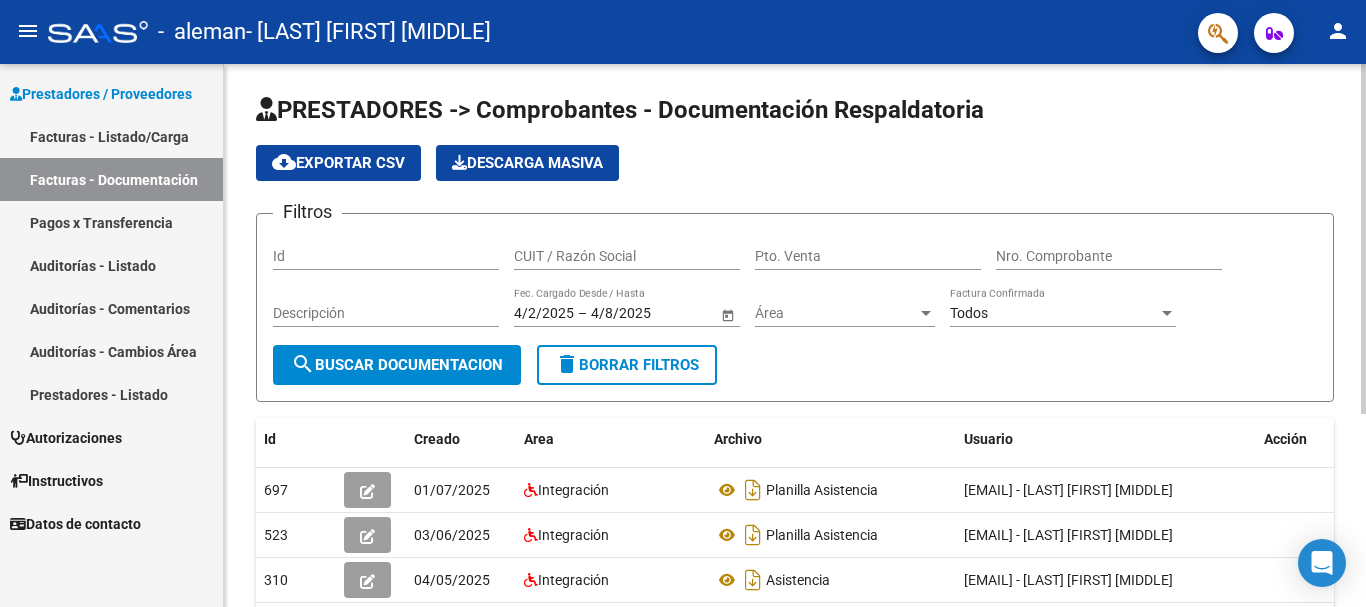scroll, scrollTop: 0, scrollLeft: 0, axis: both 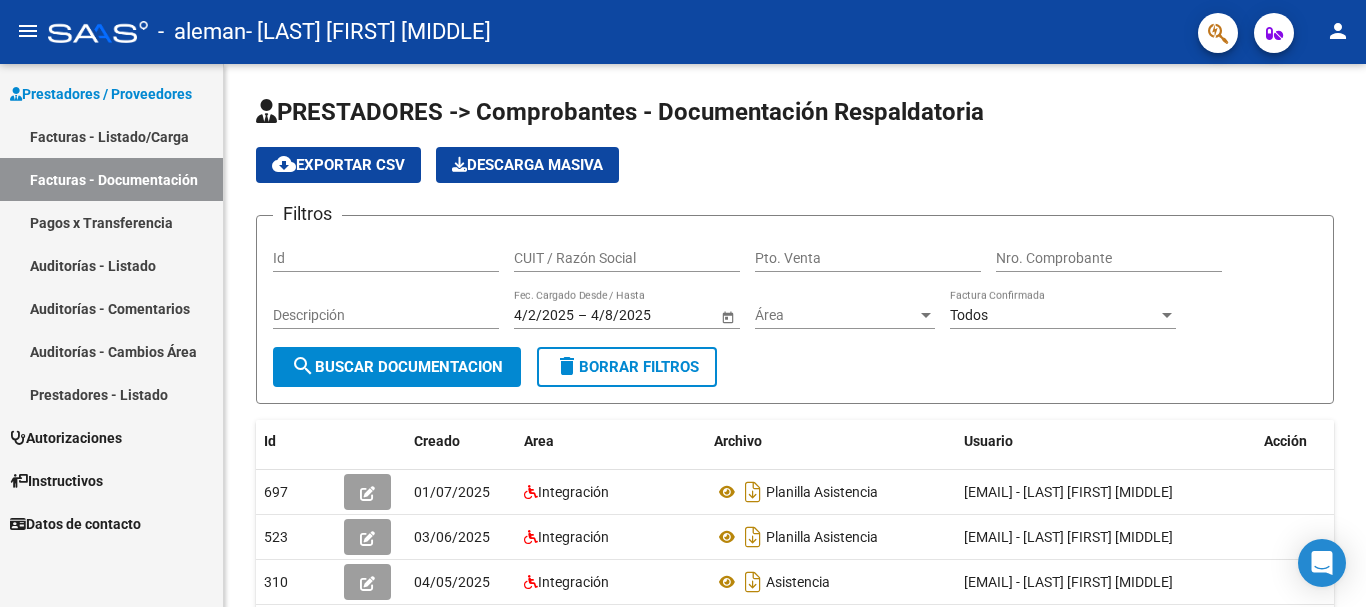 click on "Facturas - Listado/Carga" at bounding box center [111, 136] 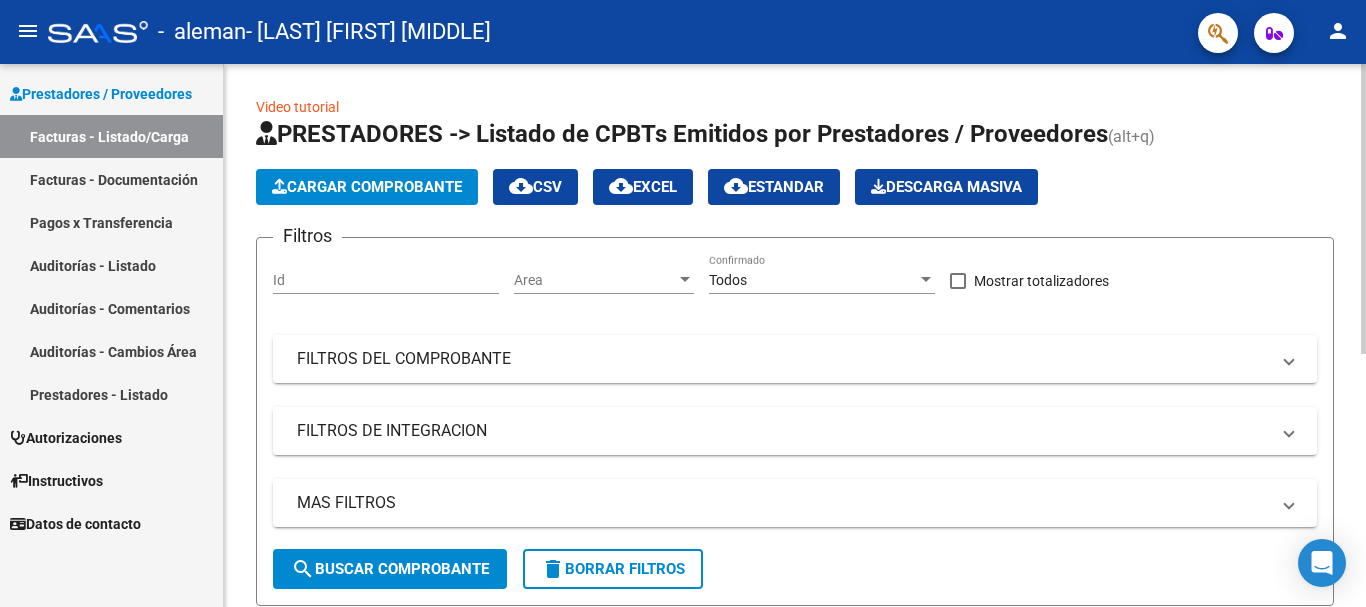 click on "Cargar Comprobante" 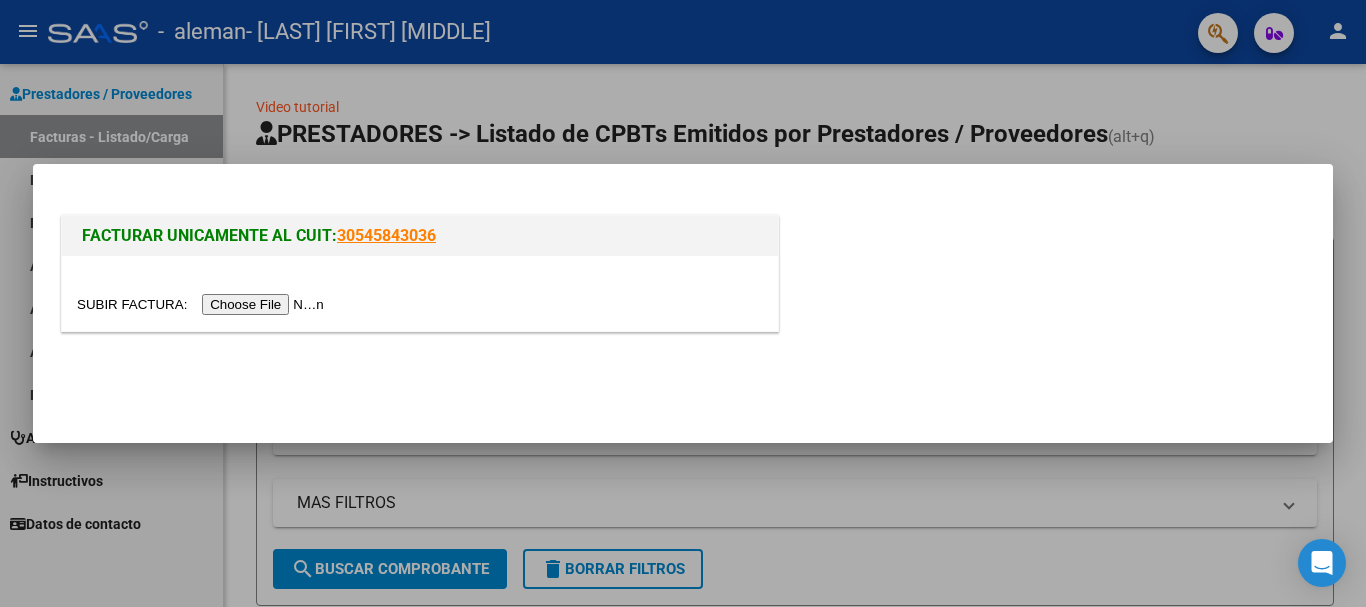 click at bounding box center [203, 304] 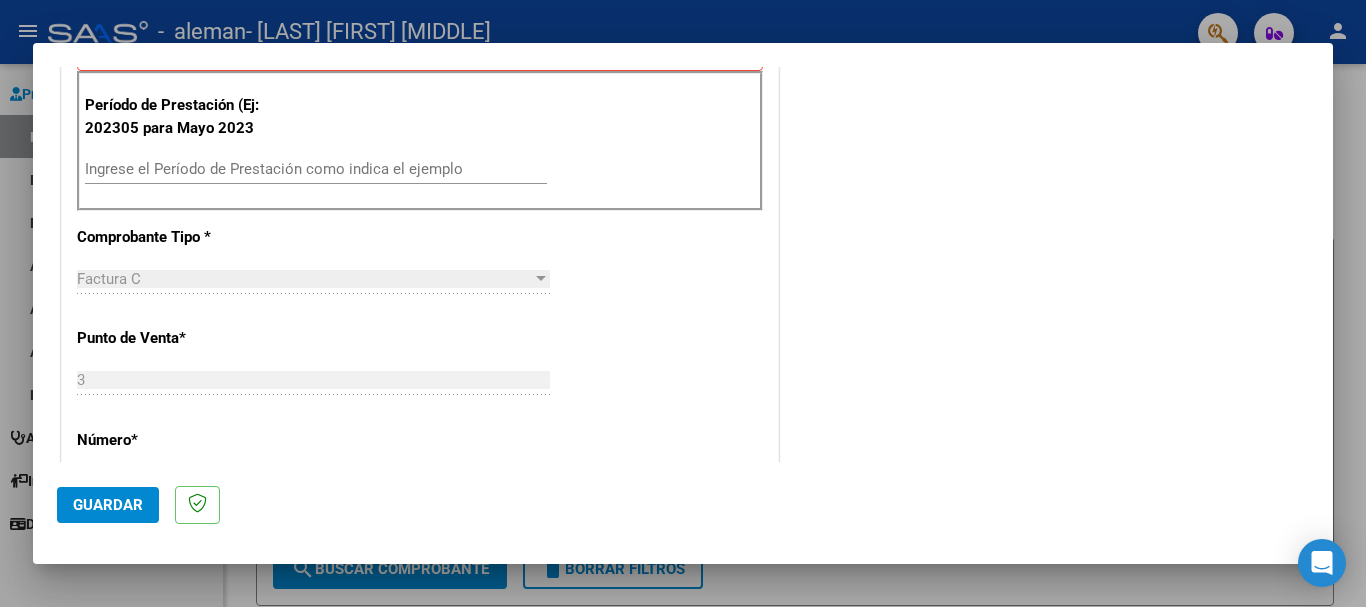 scroll, scrollTop: 600, scrollLeft: 0, axis: vertical 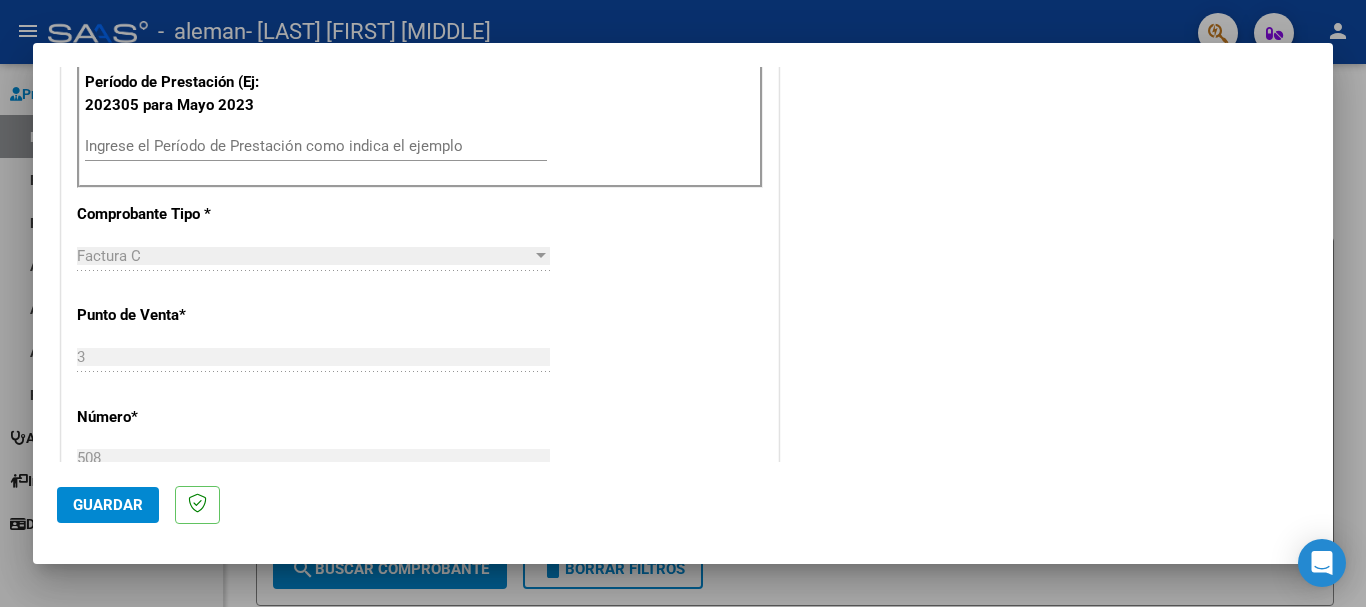 click on "Ingrese el Período de Prestación como indica el ejemplo" at bounding box center (316, 146) 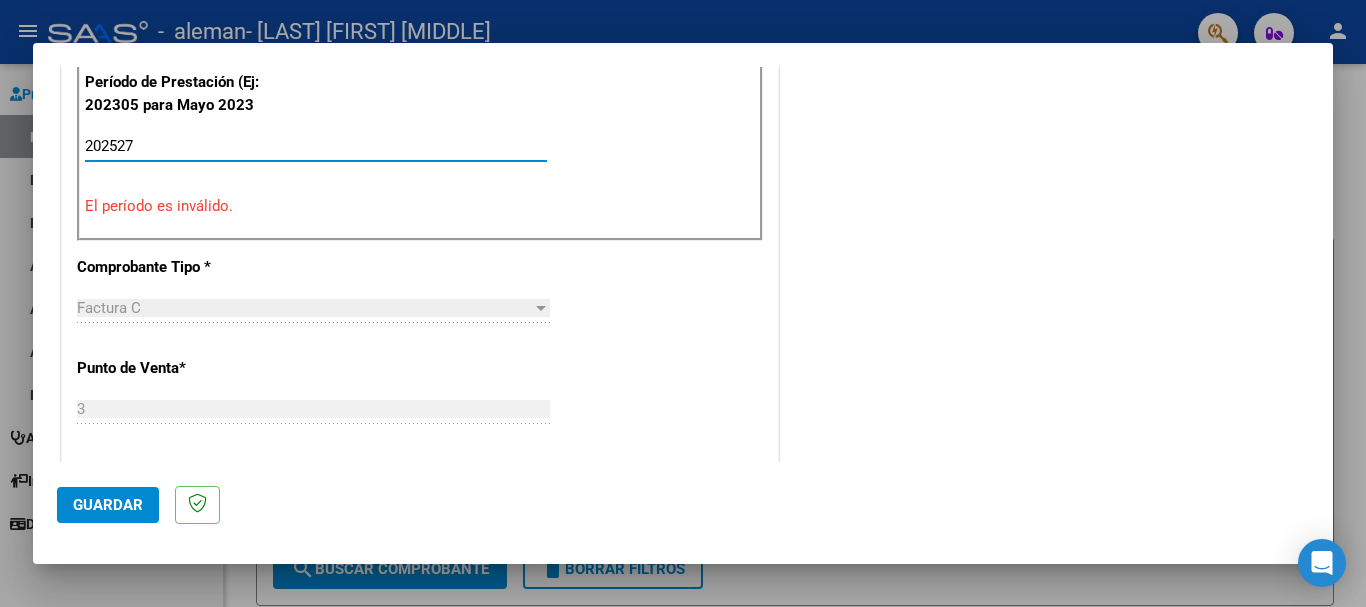 click on "El período es inválido." at bounding box center [420, 206] 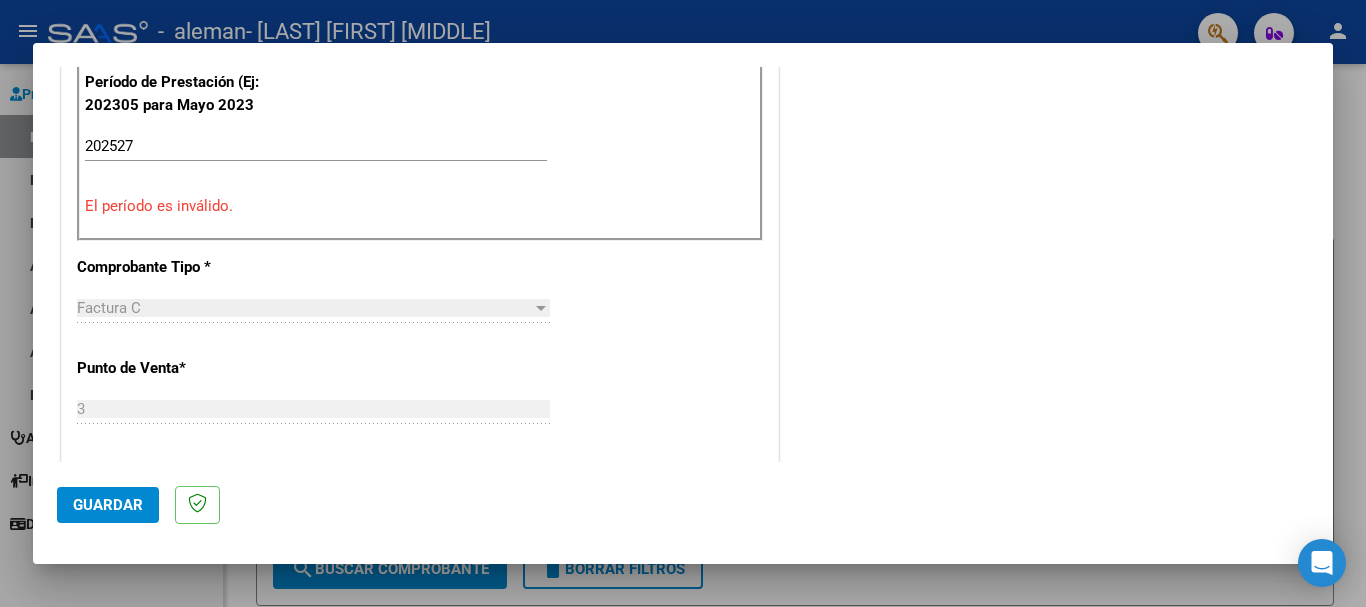 click on "202527" at bounding box center (316, 146) 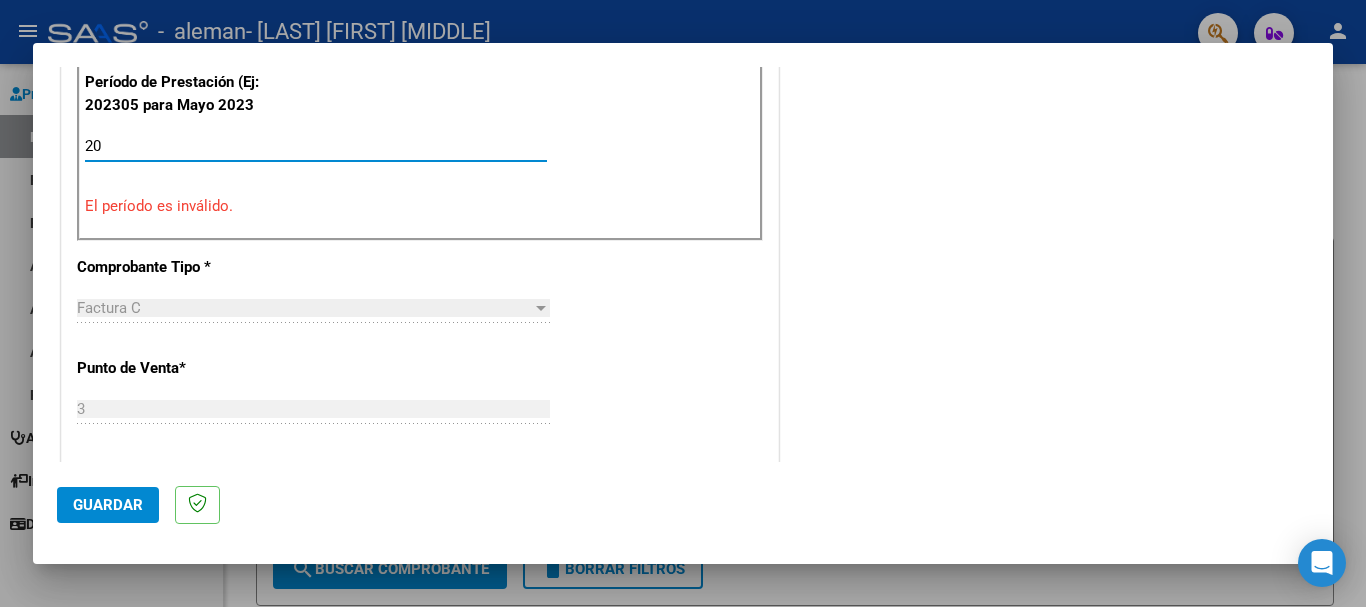 type on "2" 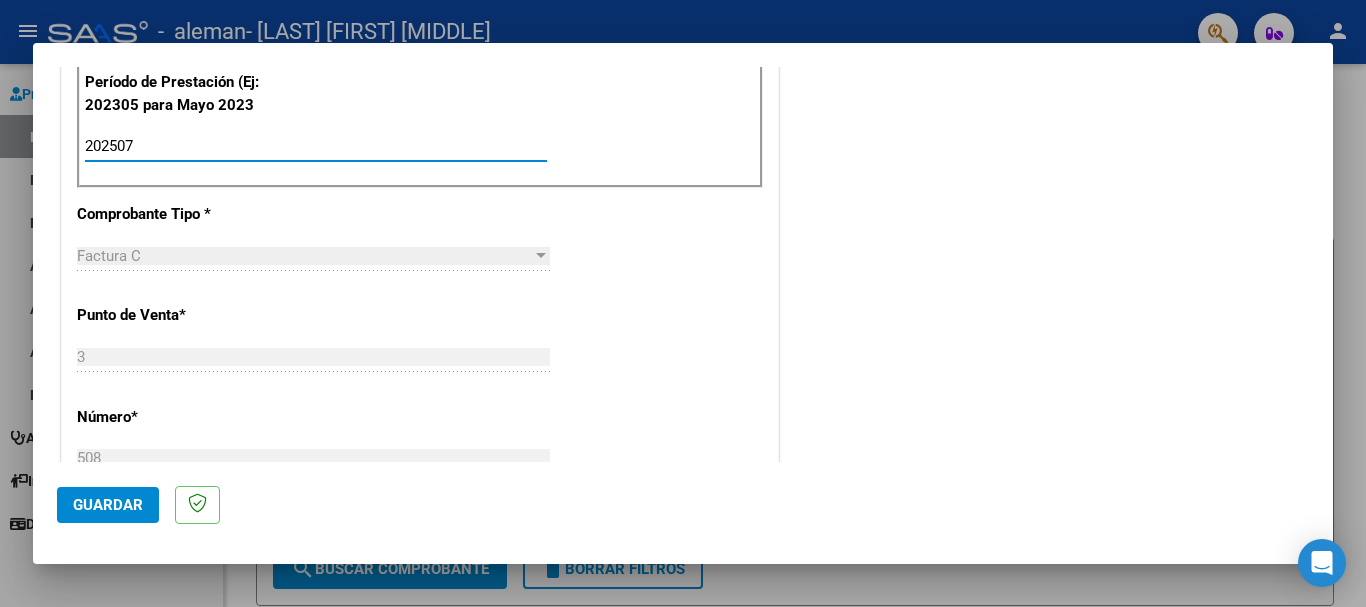 type on "202507" 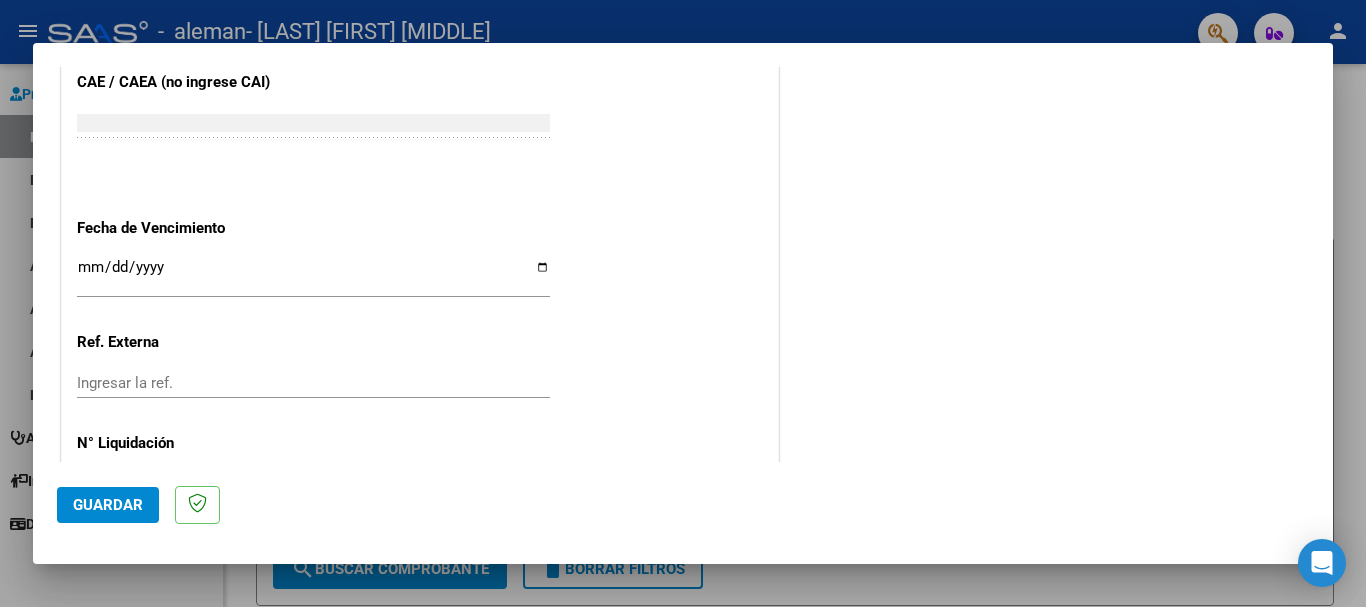 scroll, scrollTop: 1300, scrollLeft: 0, axis: vertical 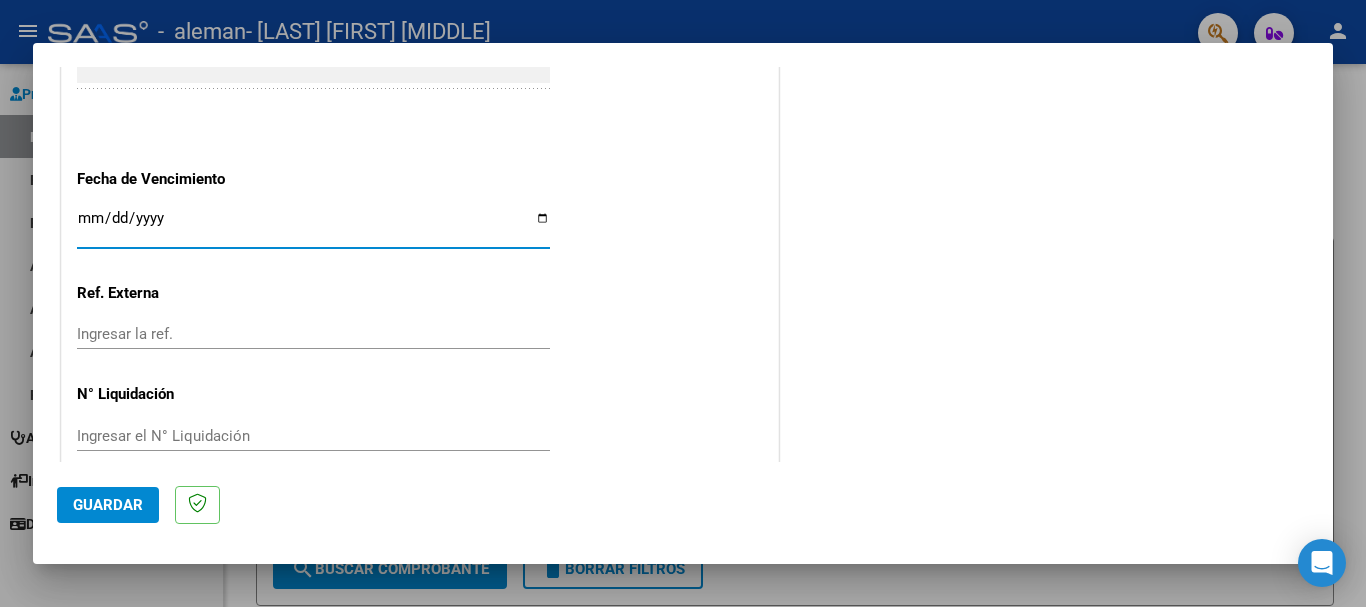 click on "Ingresar la fecha" at bounding box center [313, 226] 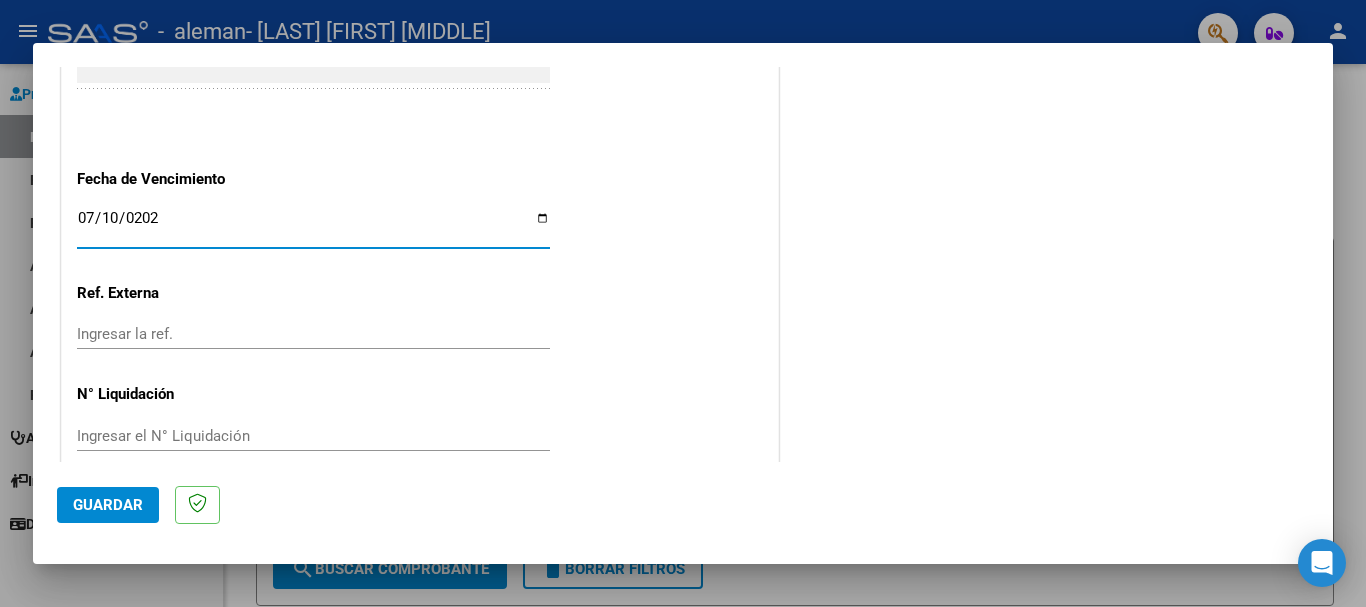 type on "2025-07-10" 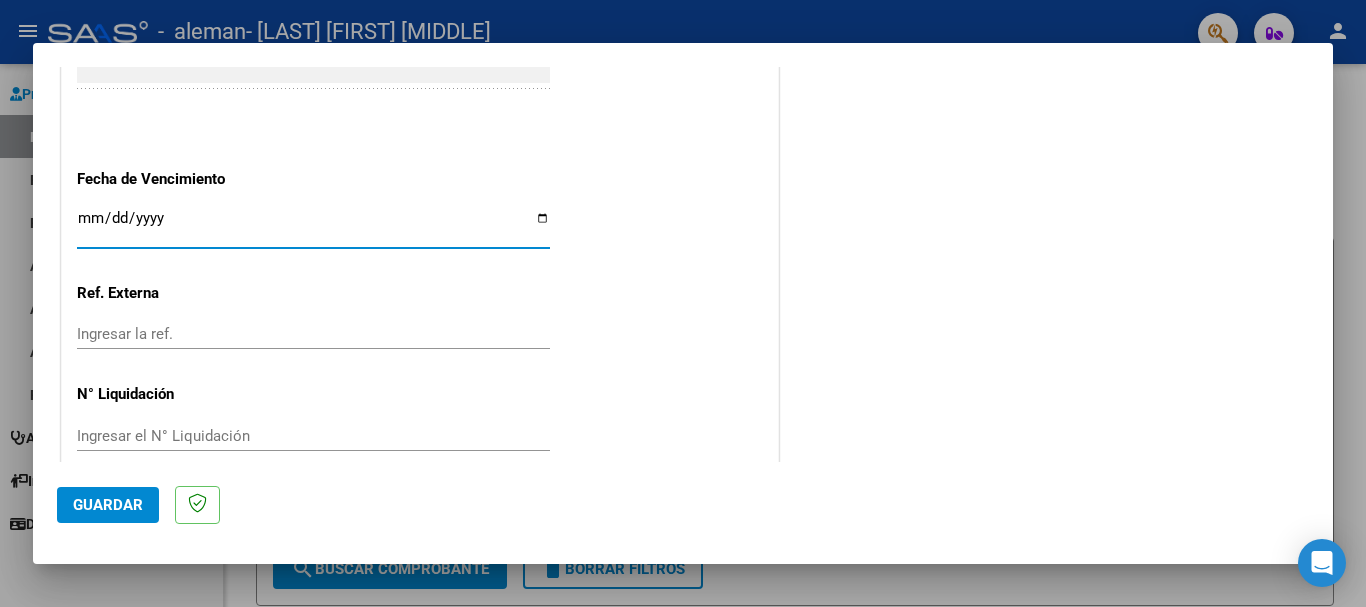 click on "Ingresar la fecha" at bounding box center [313, 226] 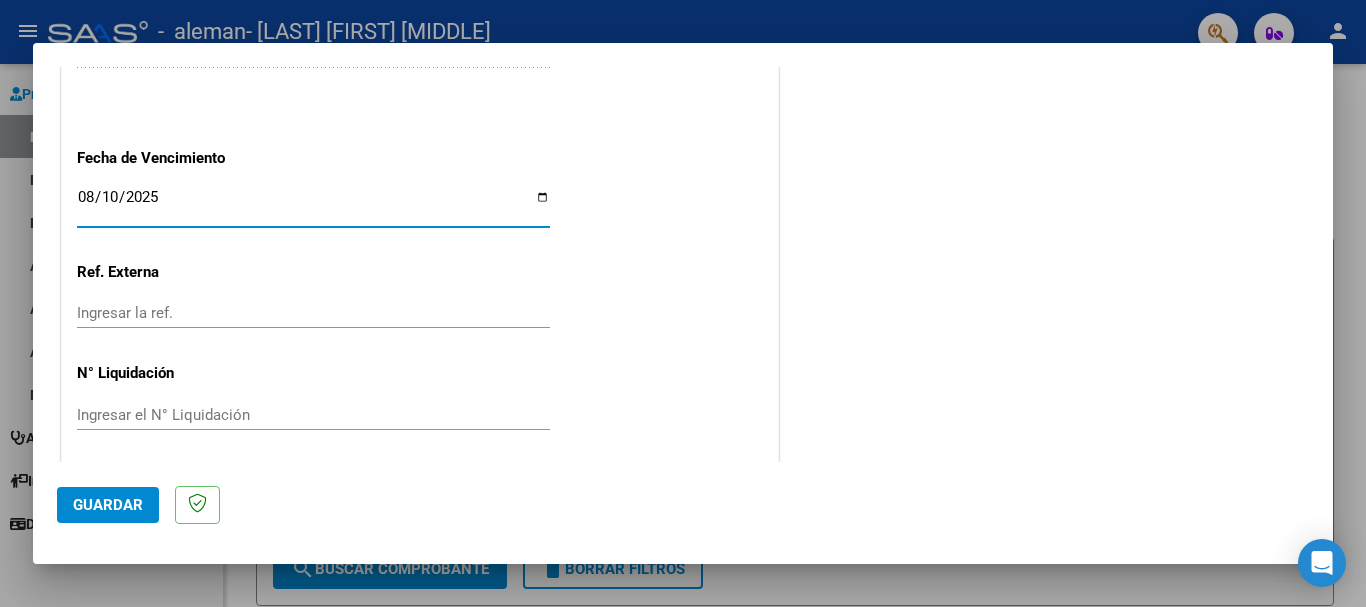 scroll, scrollTop: 1327, scrollLeft: 0, axis: vertical 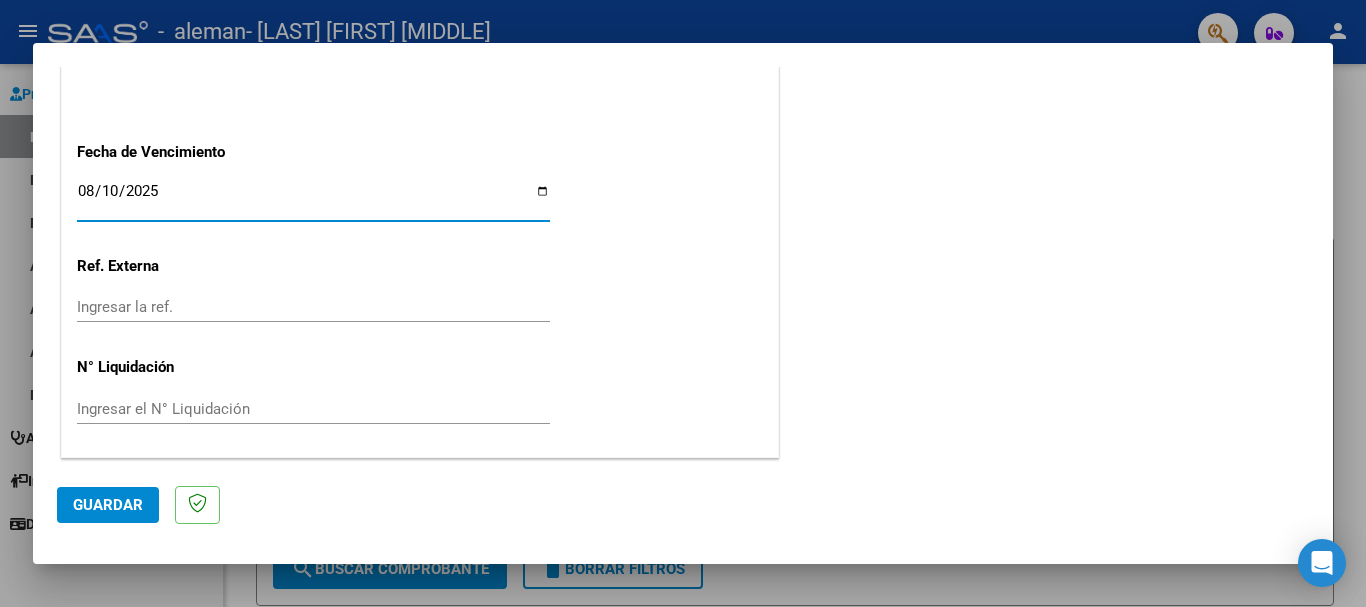 click on "Guardar" 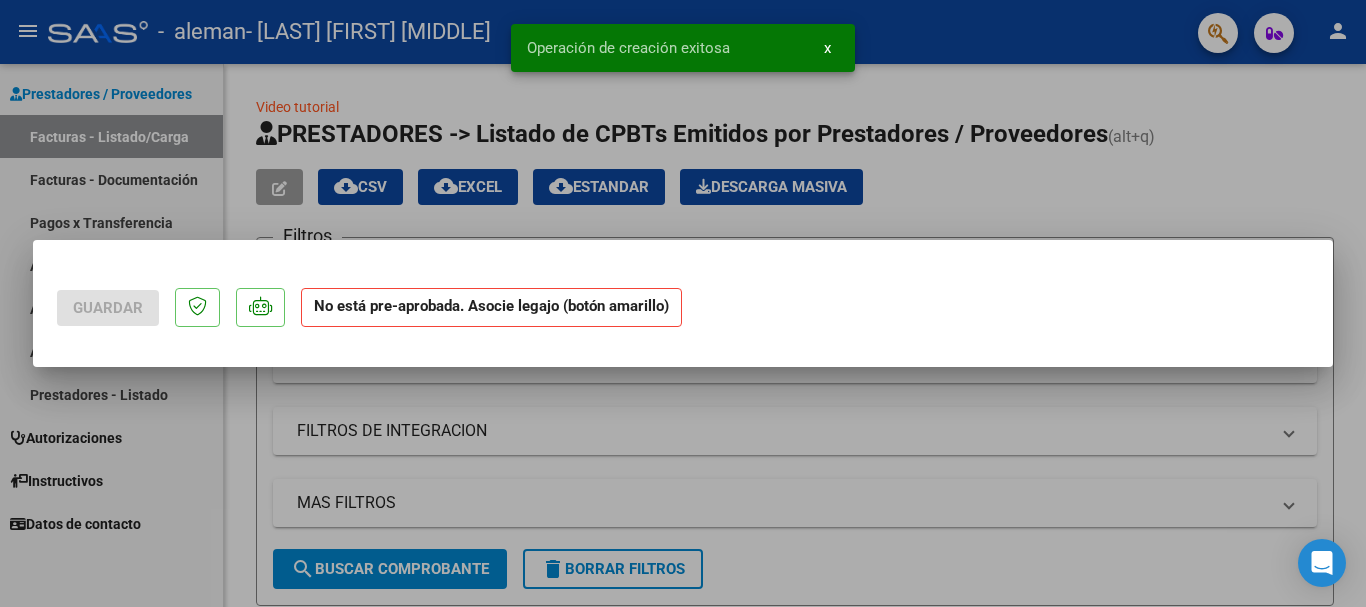 scroll, scrollTop: 0, scrollLeft: 0, axis: both 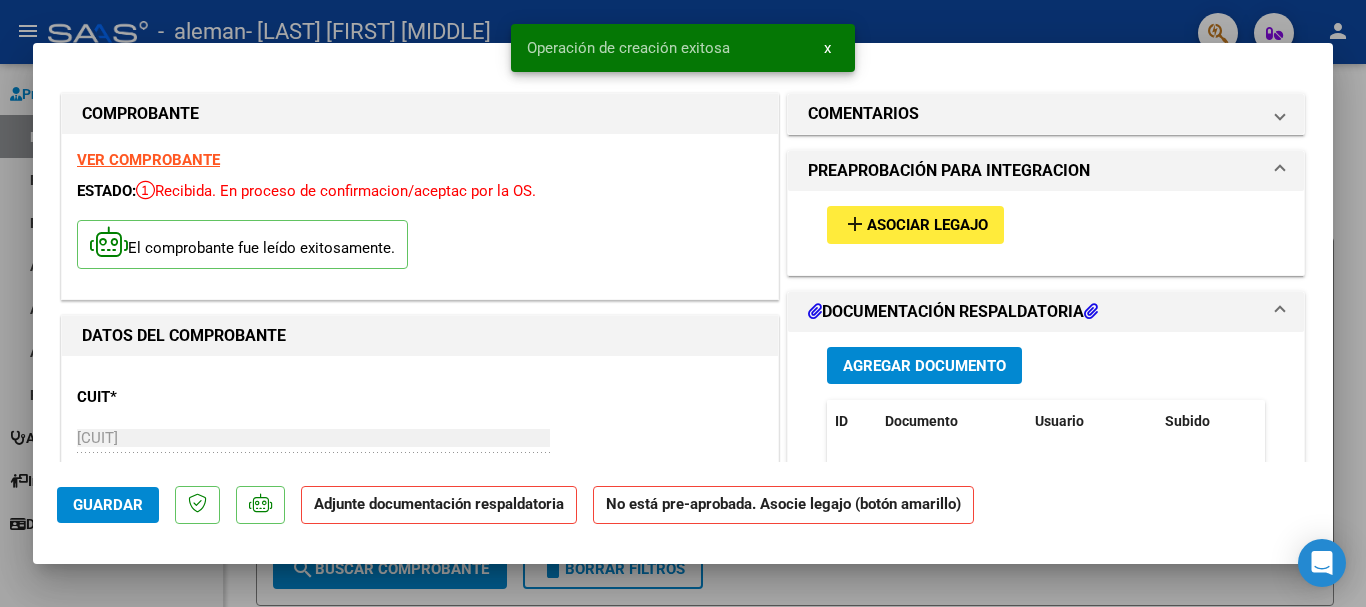 click on "Asociar Legajo" at bounding box center [927, 226] 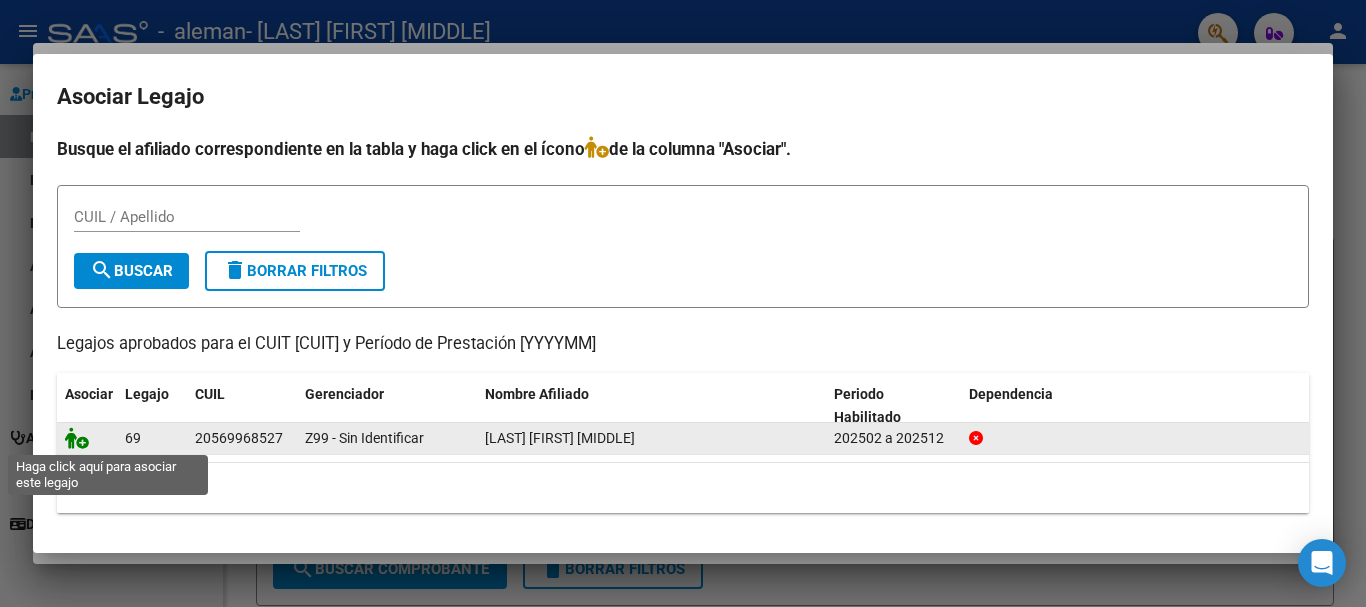 click 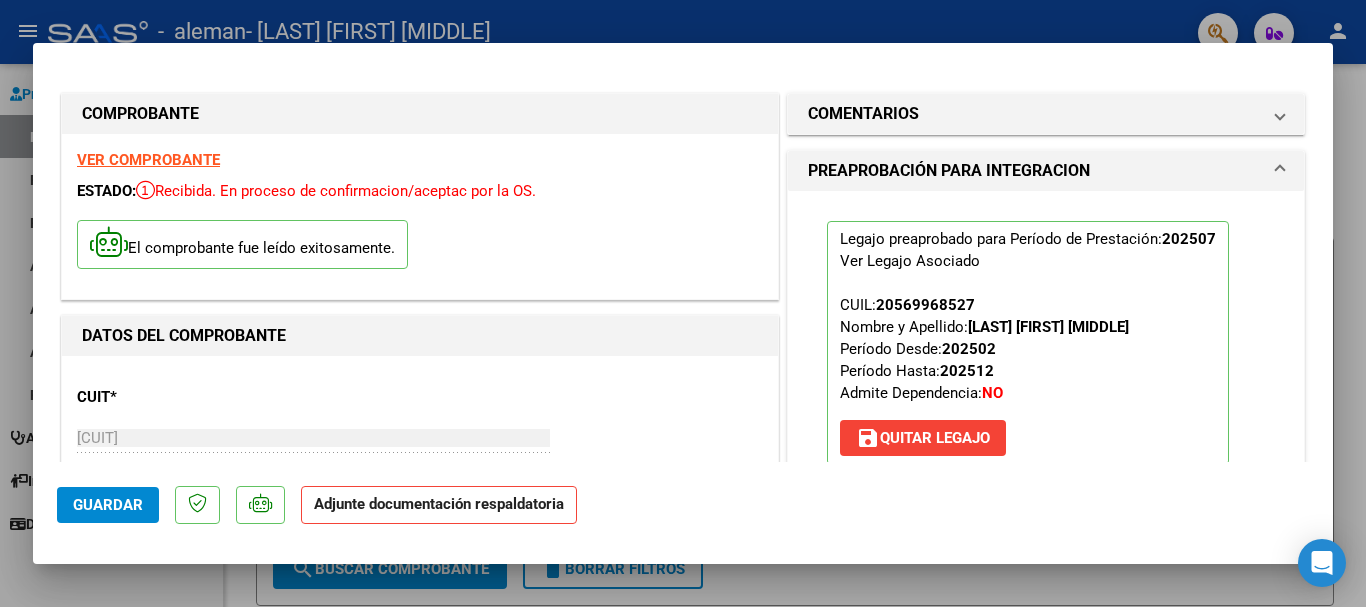 click on "Adjunte documentación respaldatoria" 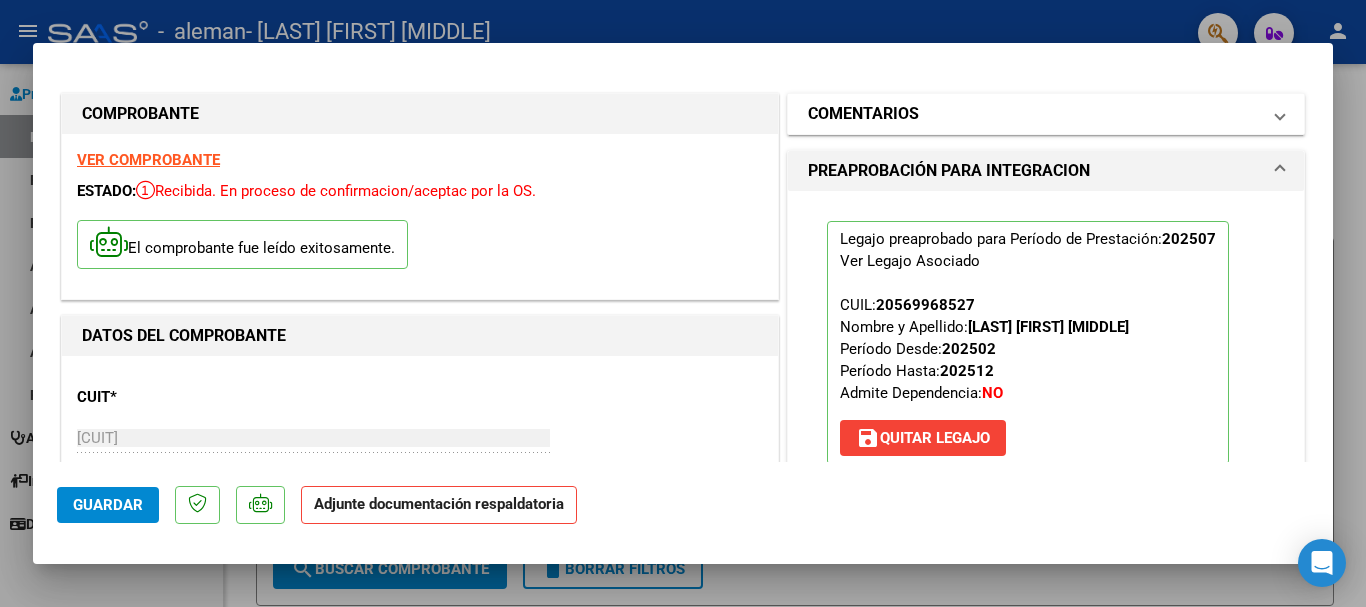 click on "COMENTARIOS" at bounding box center [863, 114] 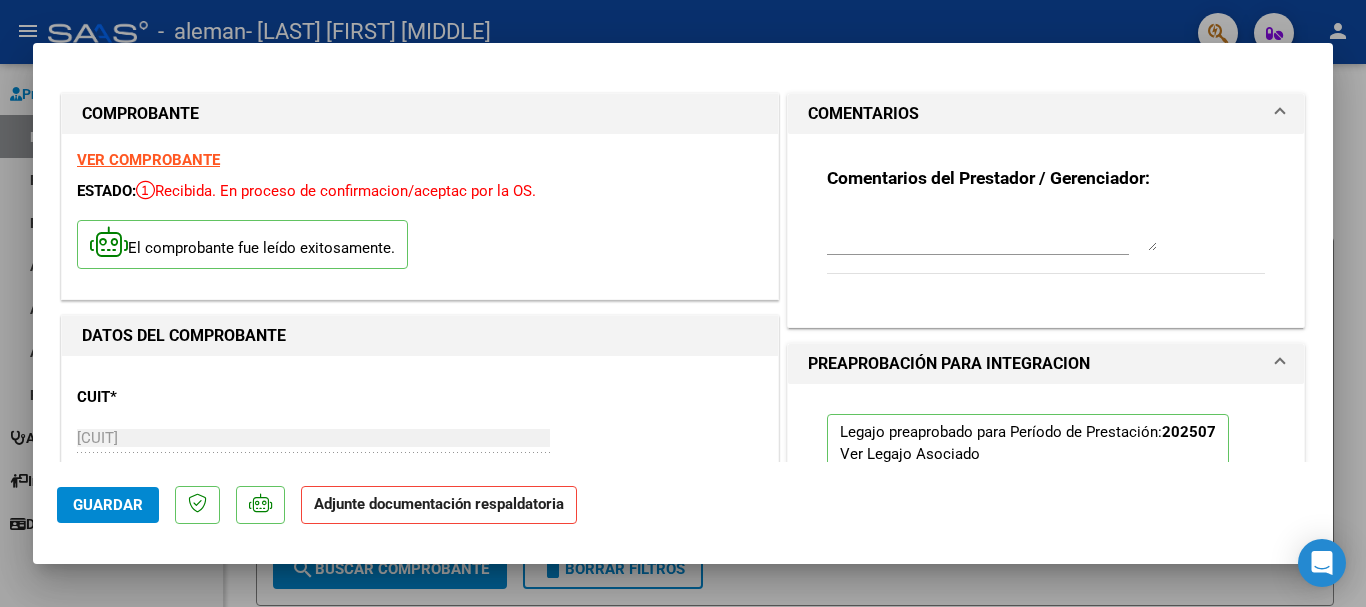 click on "PREAPROBACIÓN PARA INTEGRACION" at bounding box center (949, 364) 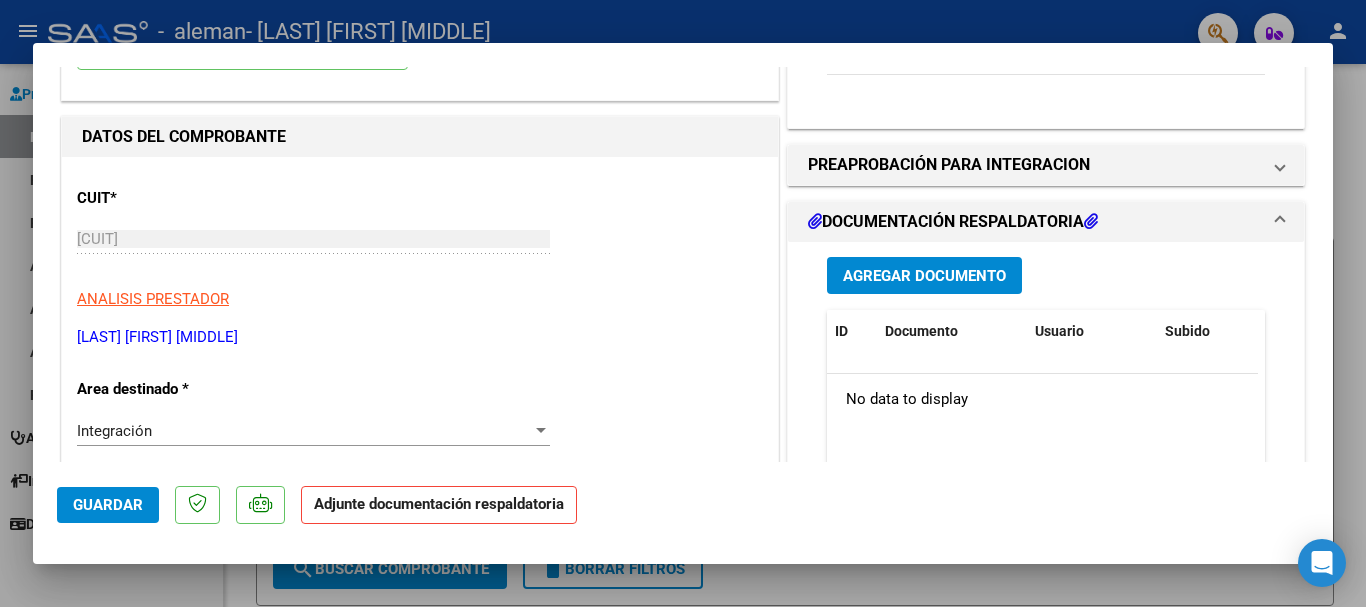 scroll, scrollTop: 200, scrollLeft: 0, axis: vertical 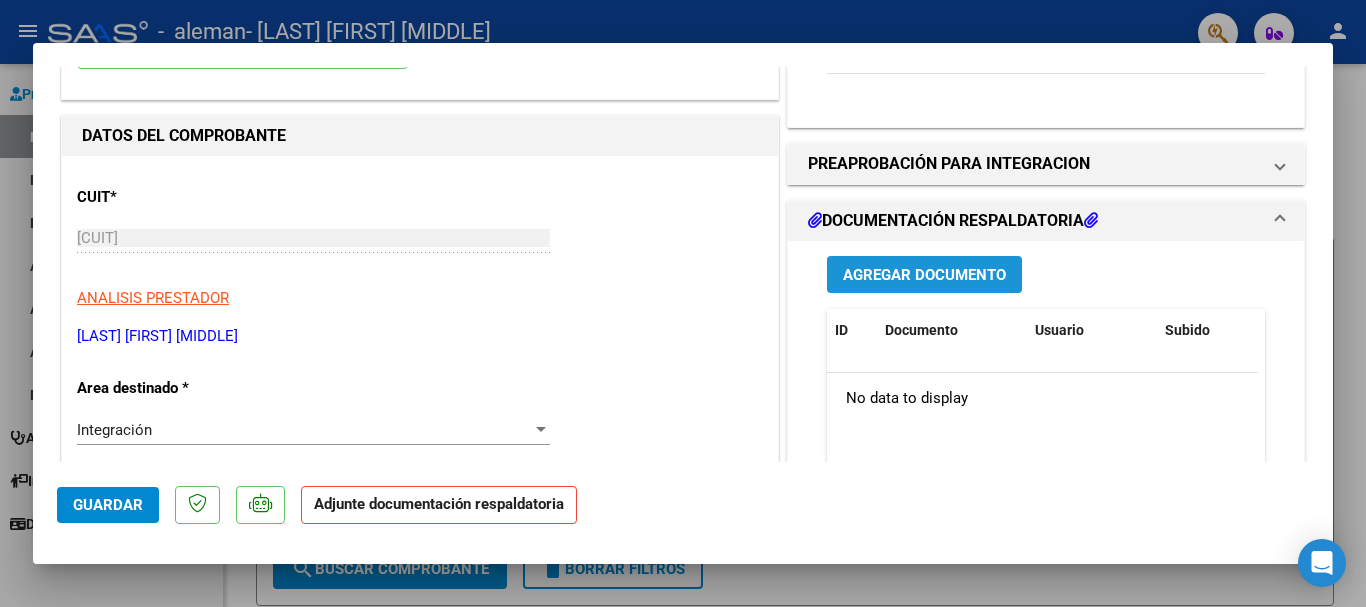 click on "Agregar Documento" at bounding box center [924, 275] 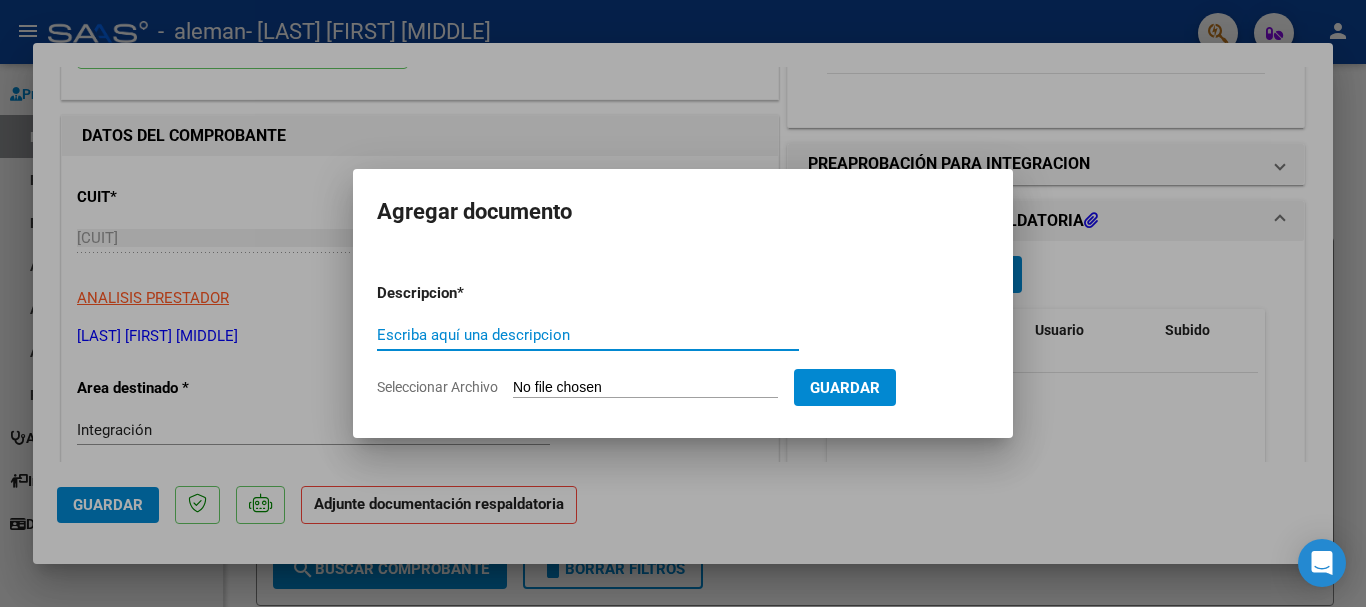 click on "Escriba aquí una descripcion" at bounding box center [588, 335] 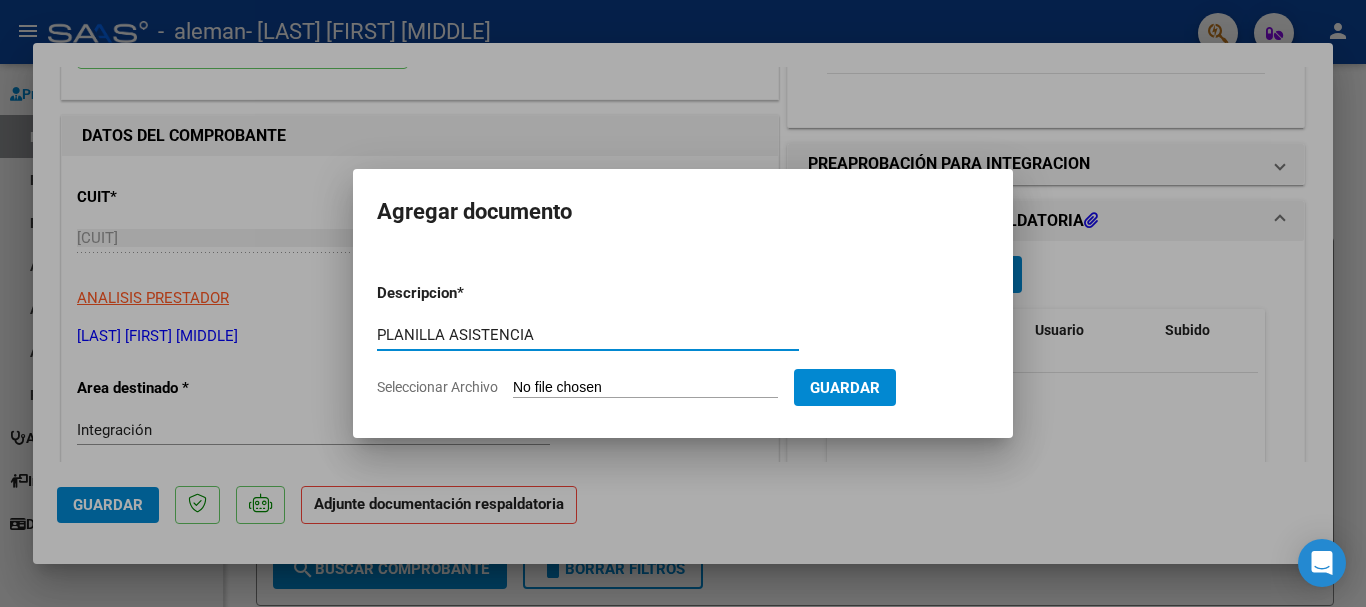 type on "PLANILLA ASISTENCIA" 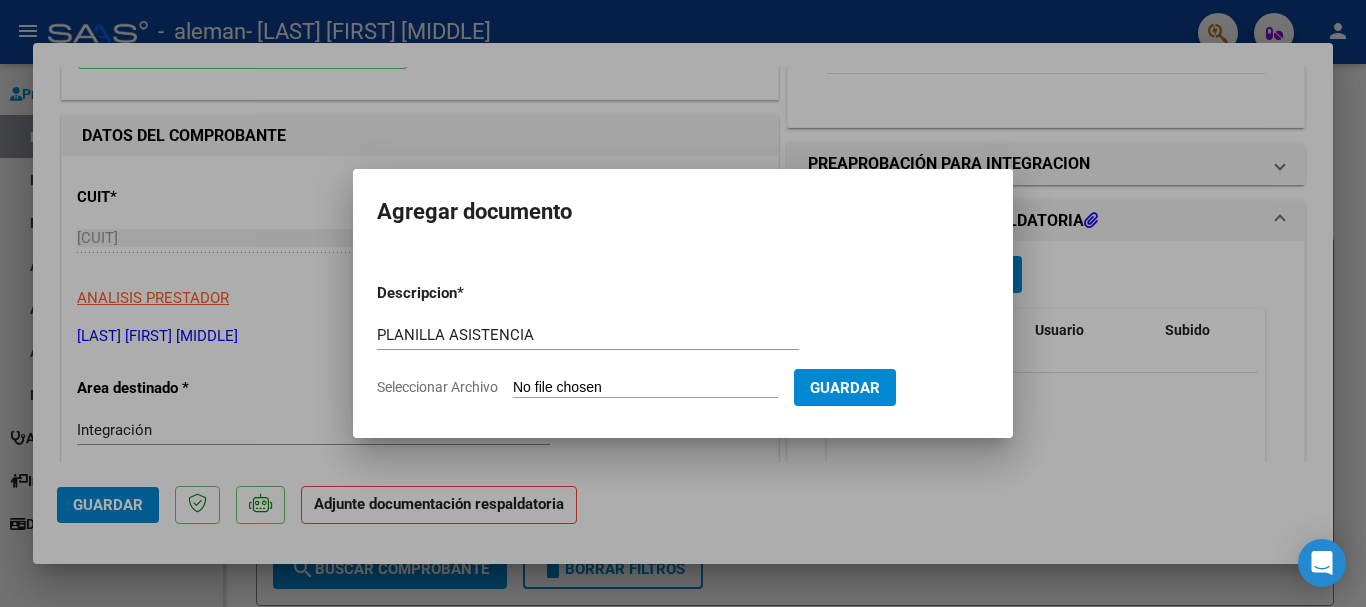 type on "C:\fakepath\ planilla asistencia [CUIT] 0003 0000508.pdf" 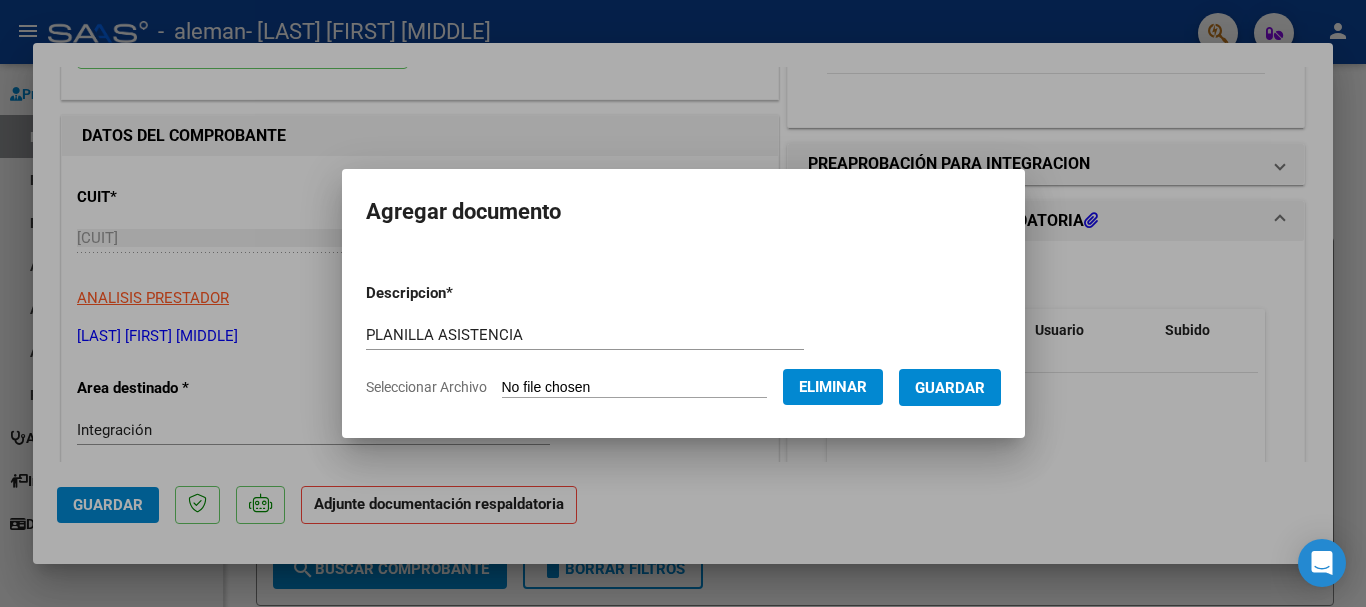 click on "Guardar" at bounding box center (950, 388) 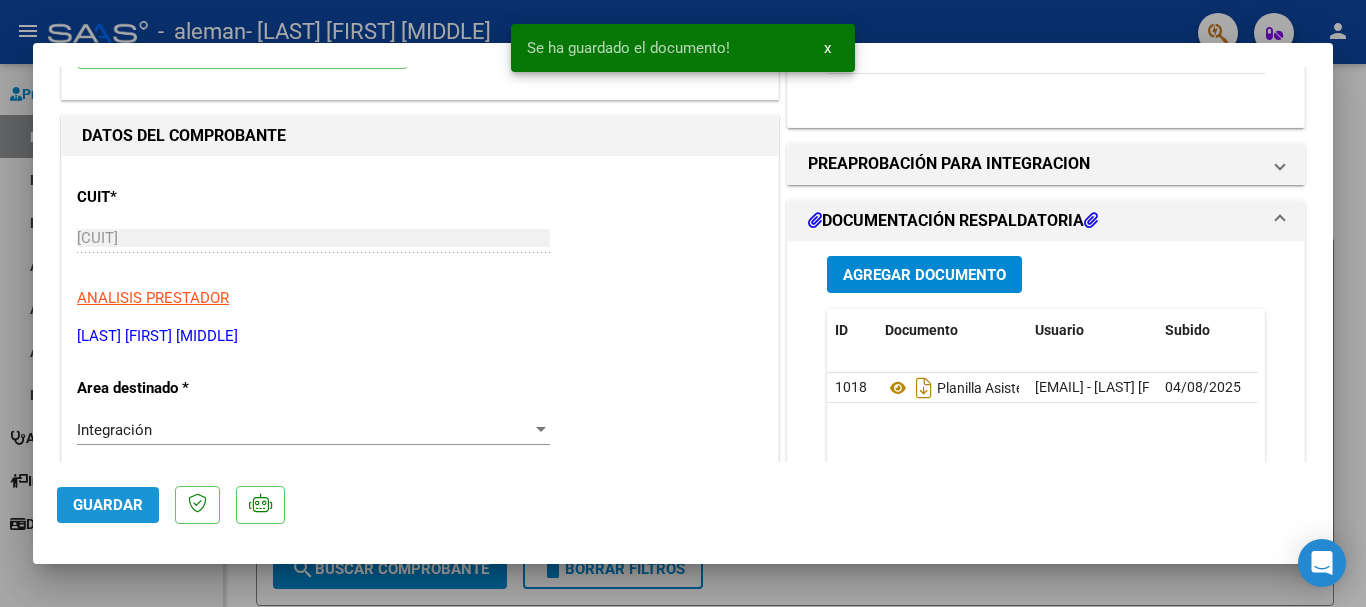 click on "Guardar" 